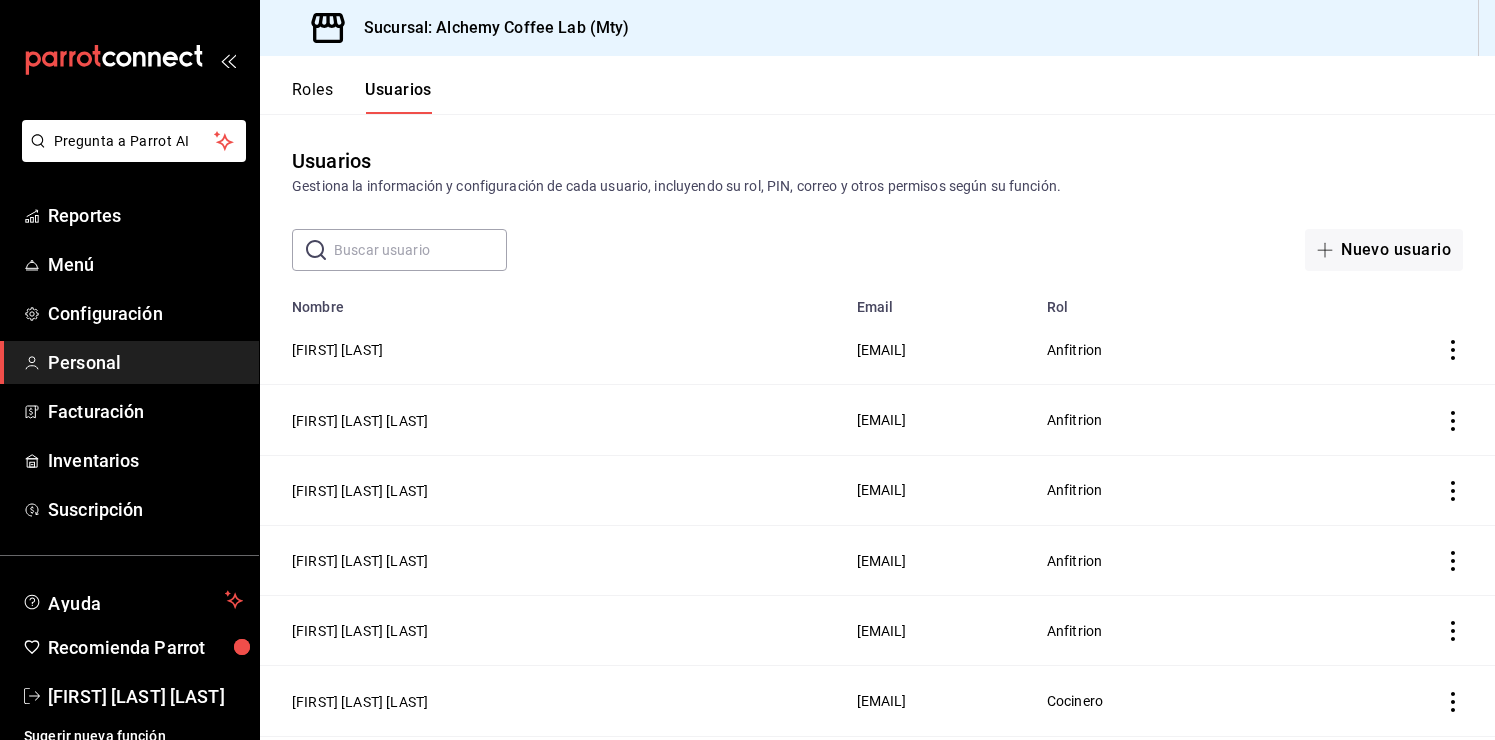 scroll, scrollTop: 0, scrollLeft: 0, axis: both 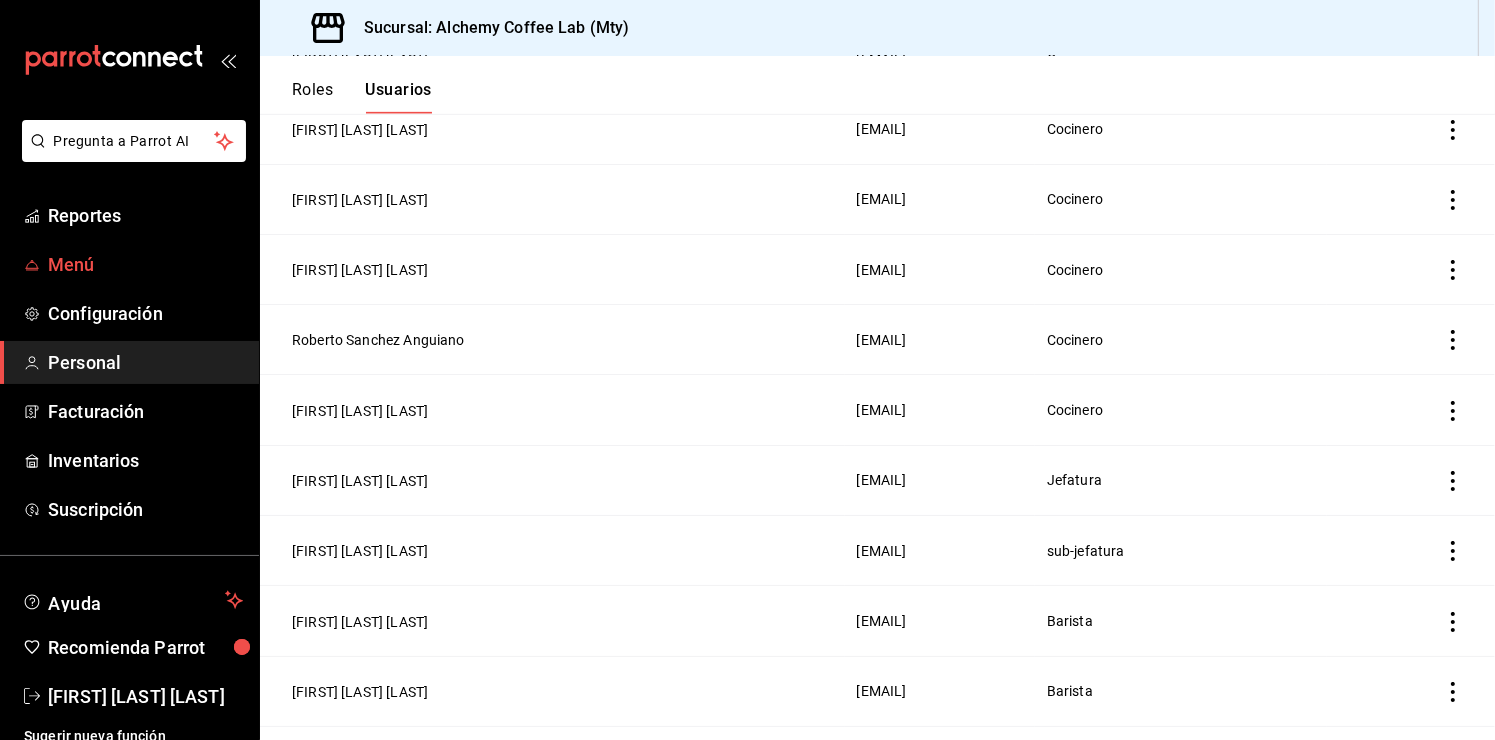 click on "Menú" at bounding box center [145, 264] 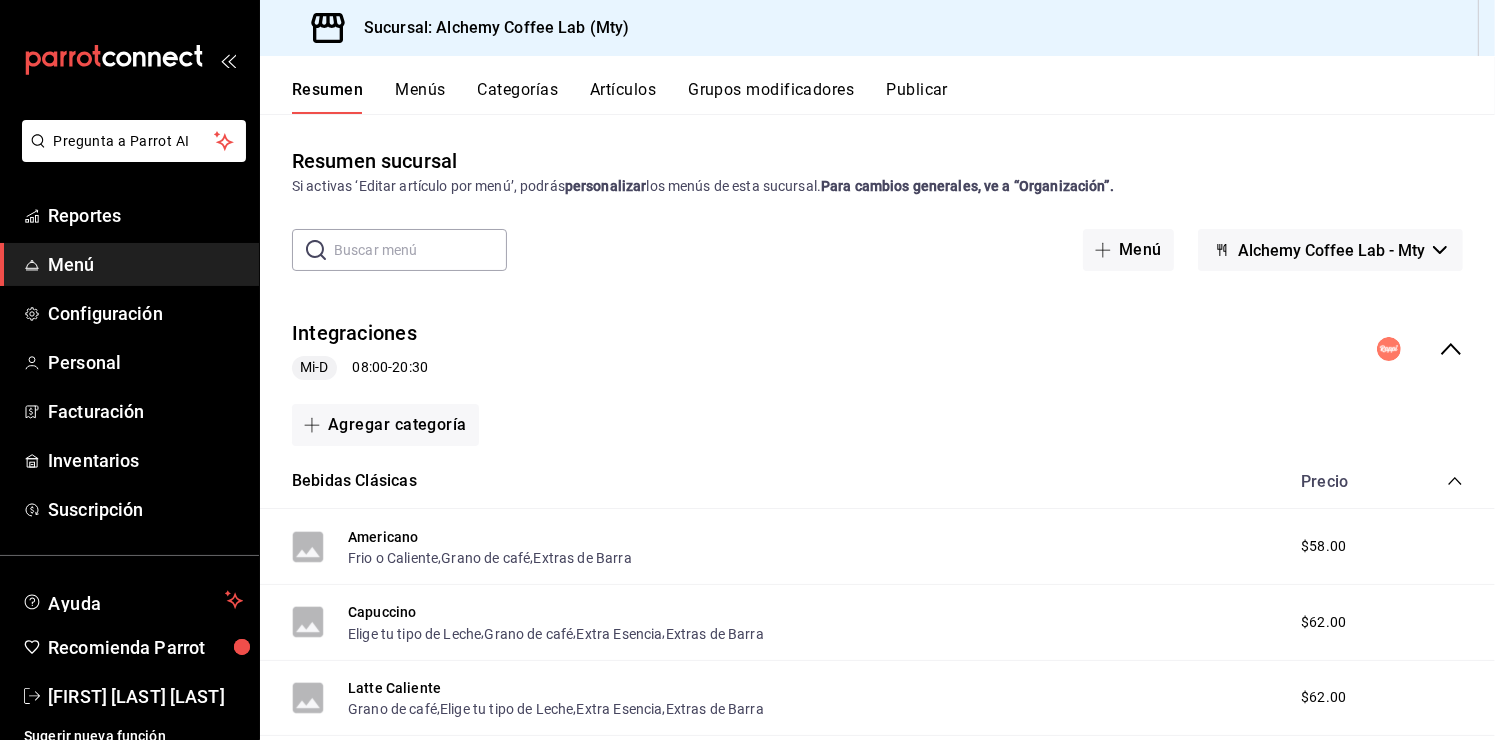 click on "Grupos modificadores" at bounding box center (771, 97) 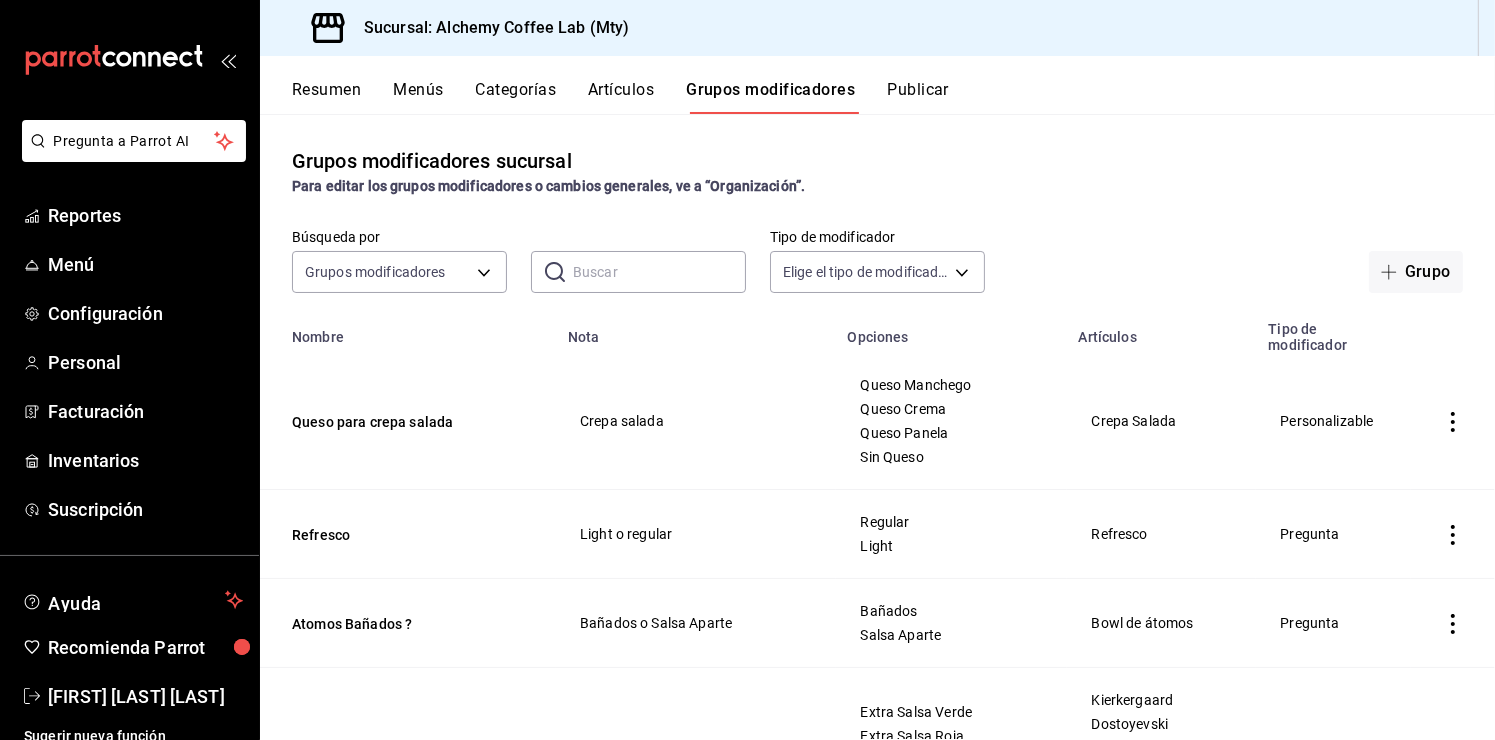 click on "Artículos" at bounding box center [621, 97] 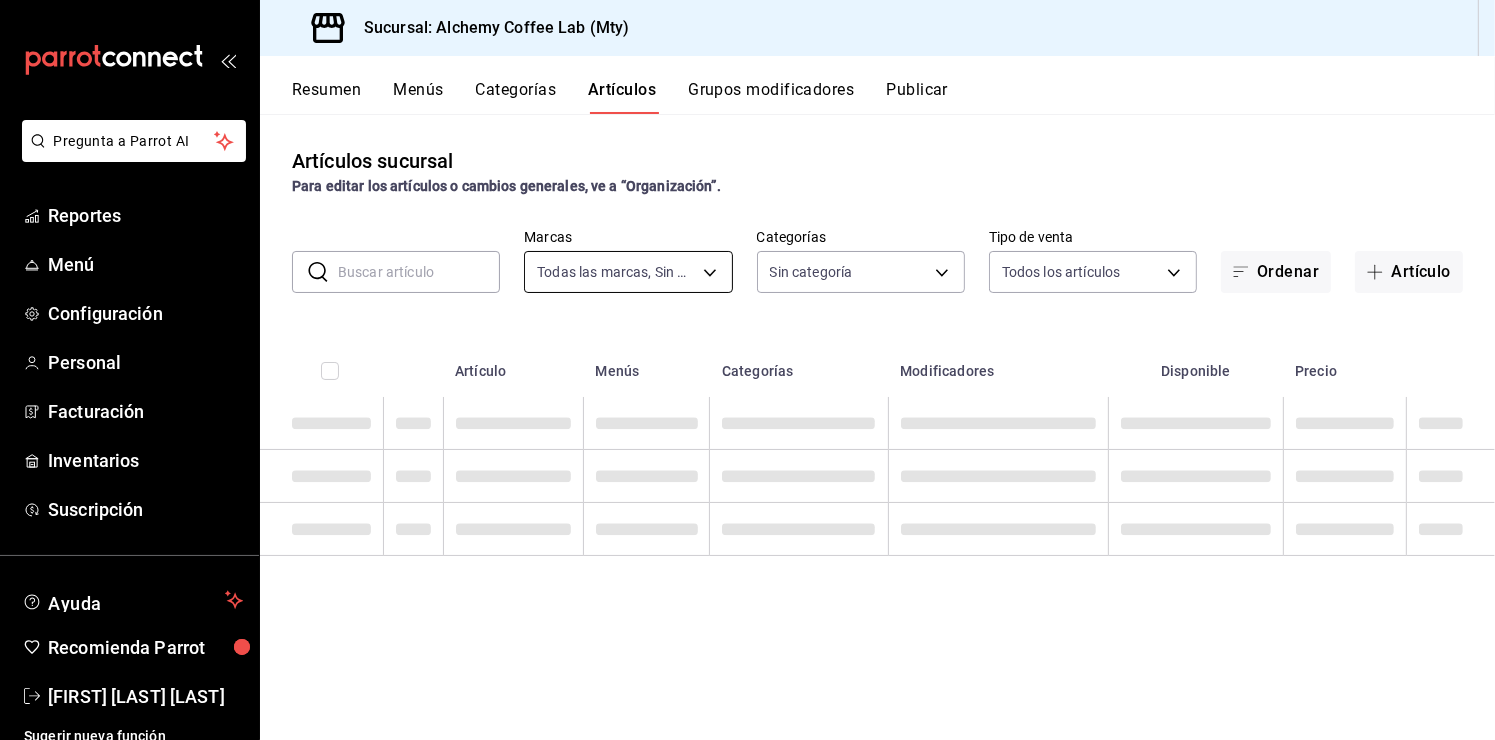 type on "147fd5db-d129-484d-8765-362391796a66" 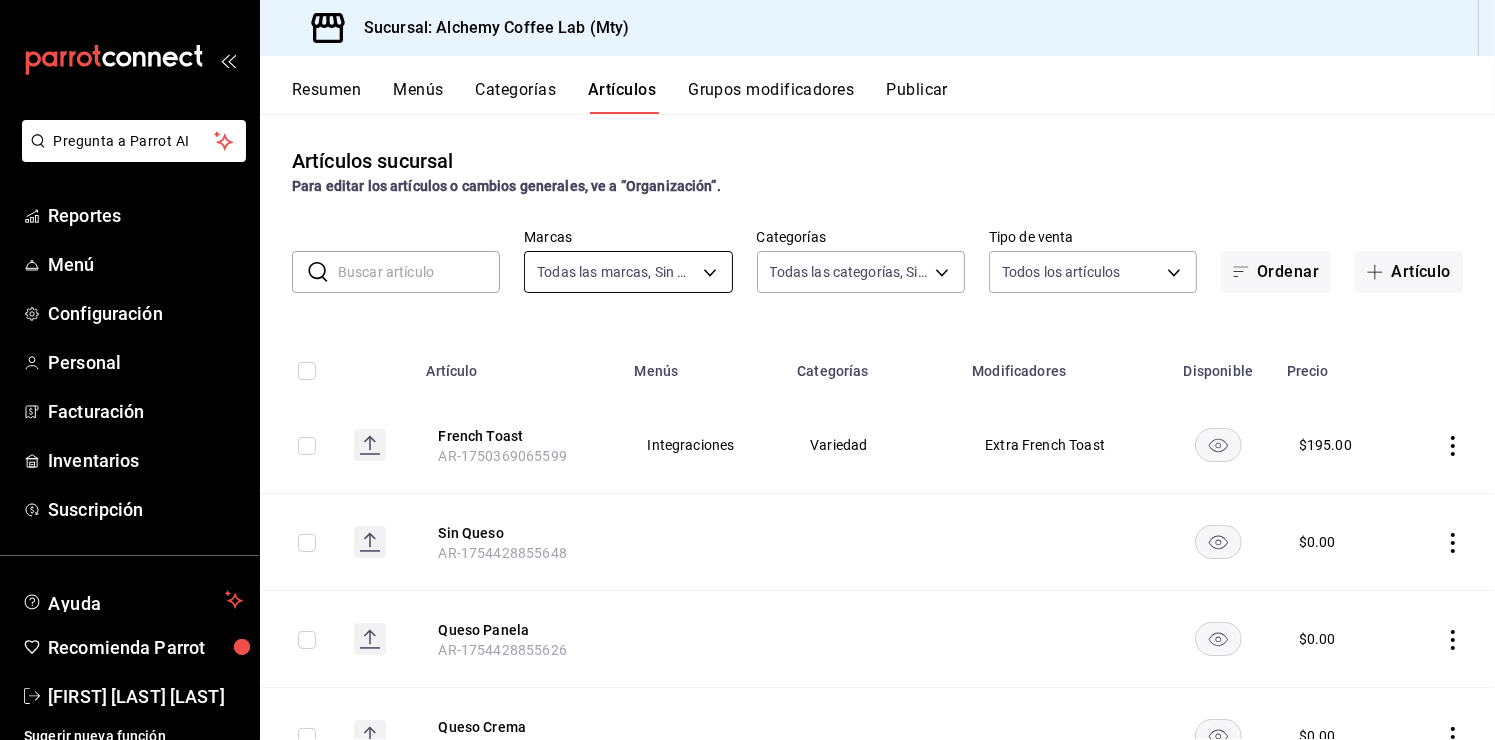 type on "[UUID],[UUID],[UUID],[UUID],[UUID],[UUID],[UUID],[UUID],[UUID],[UUID],[UUID],[UUID],[UUID],[UUID],[UUID],[UUID],[UUID],[UUID],[UUID],[UUID],[UUID],[UUID],[UUID],[UUID],[UUID]" 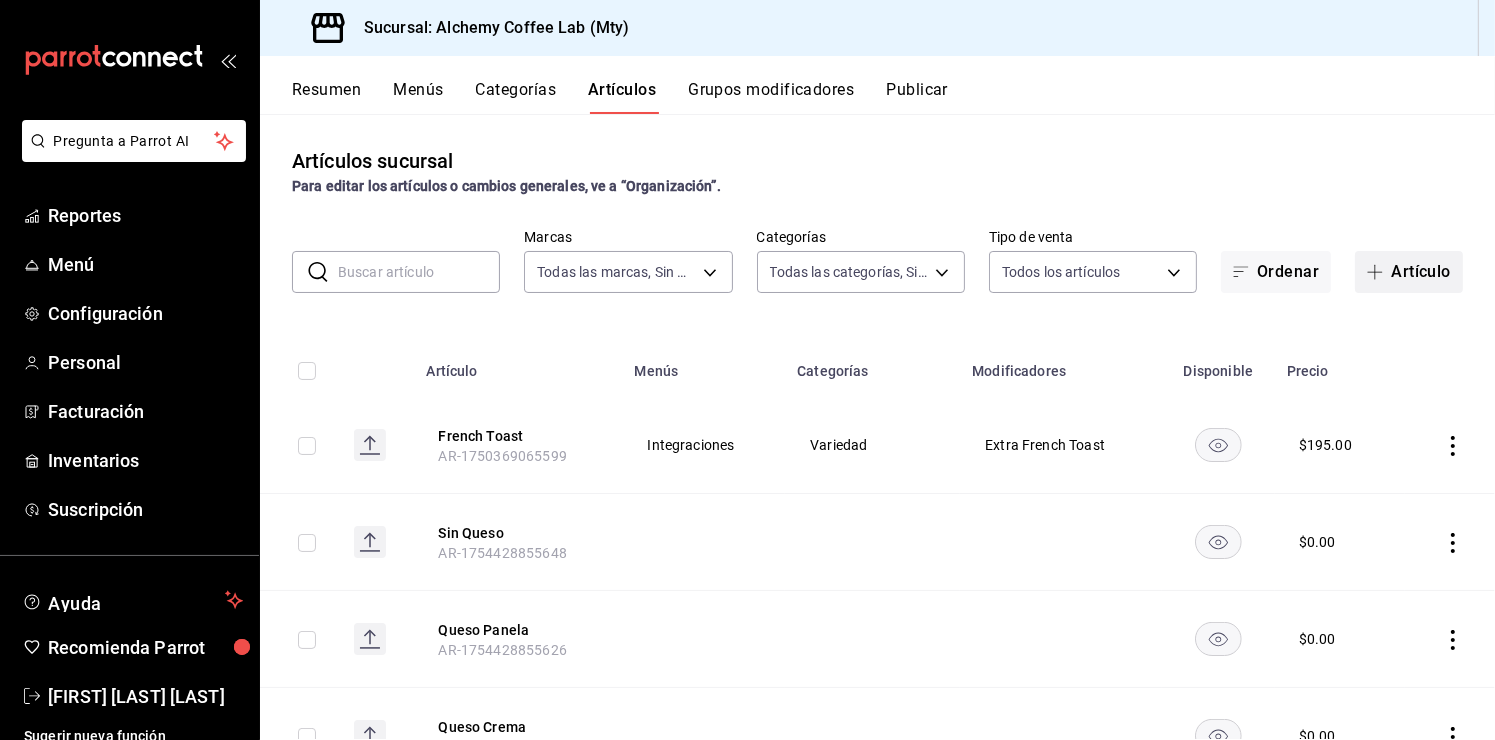 click on "Artículo" at bounding box center [1409, 272] 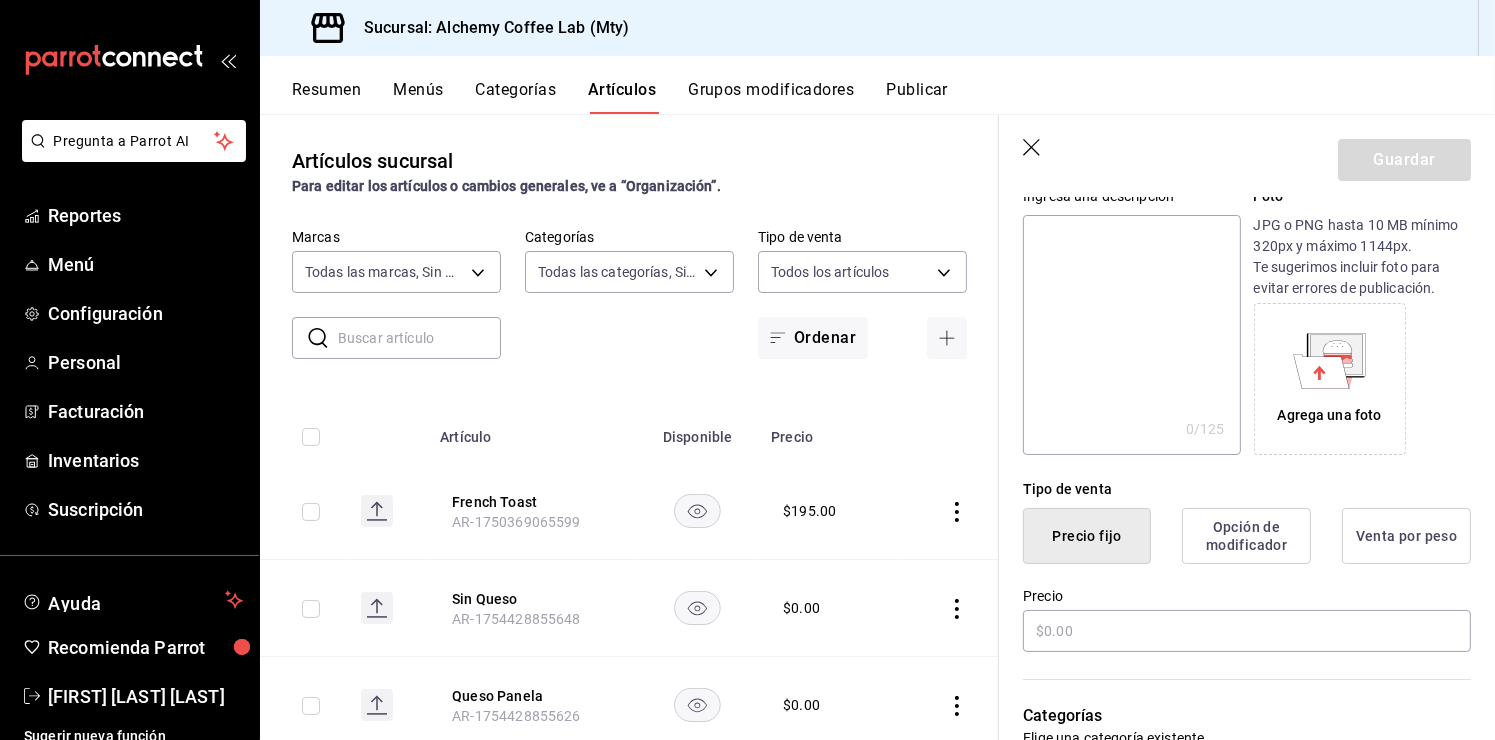 scroll, scrollTop: 500, scrollLeft: 0, axis: vertical 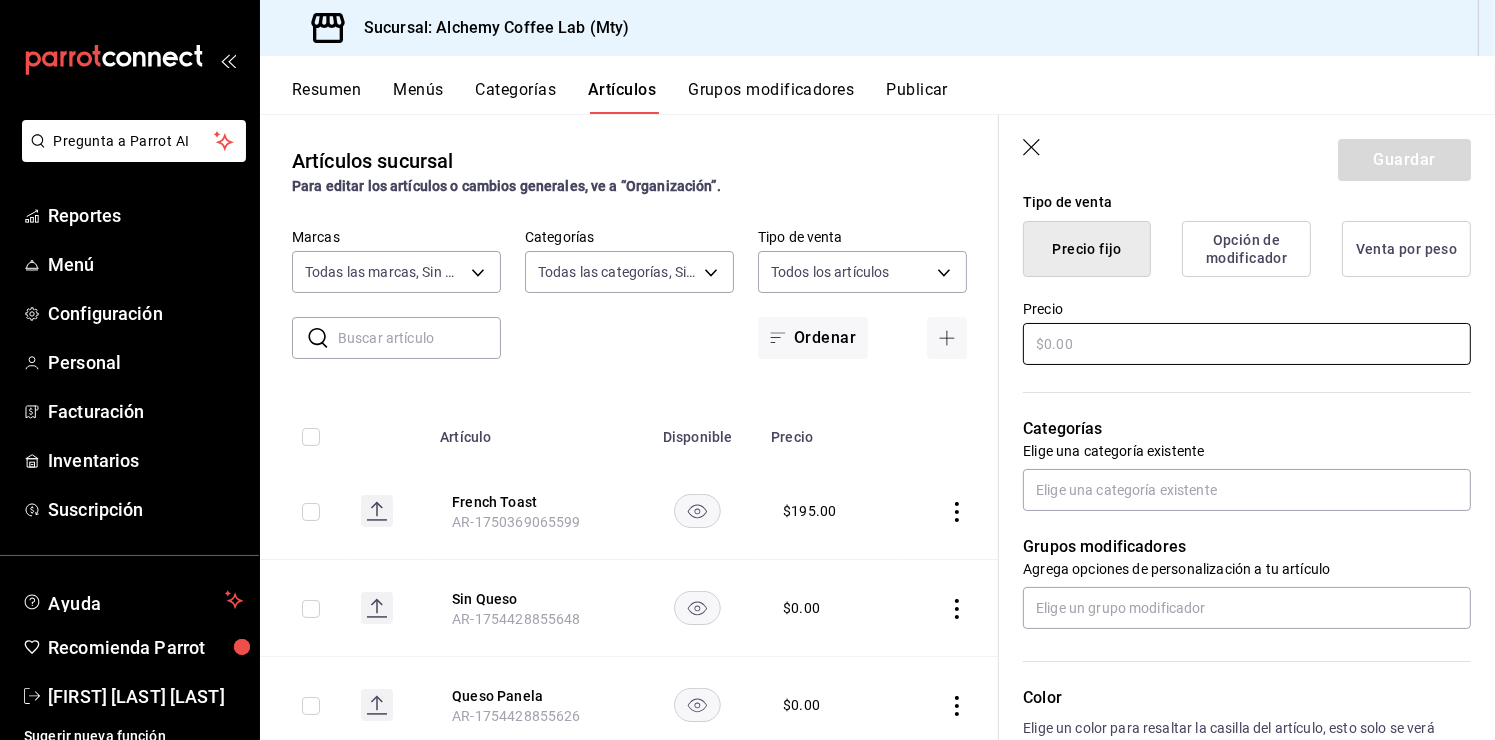 type on "Extra Aderezo" 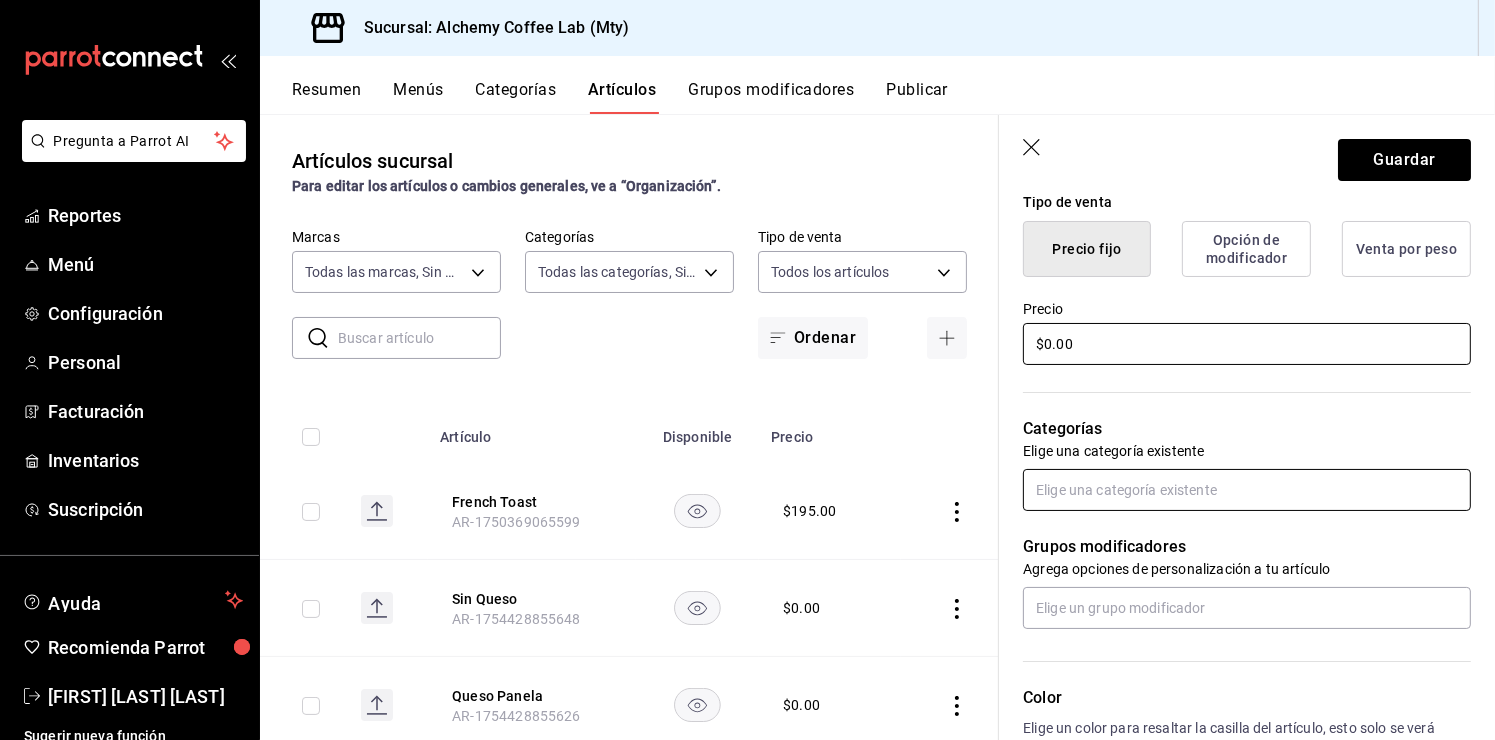 type on "$0.00" 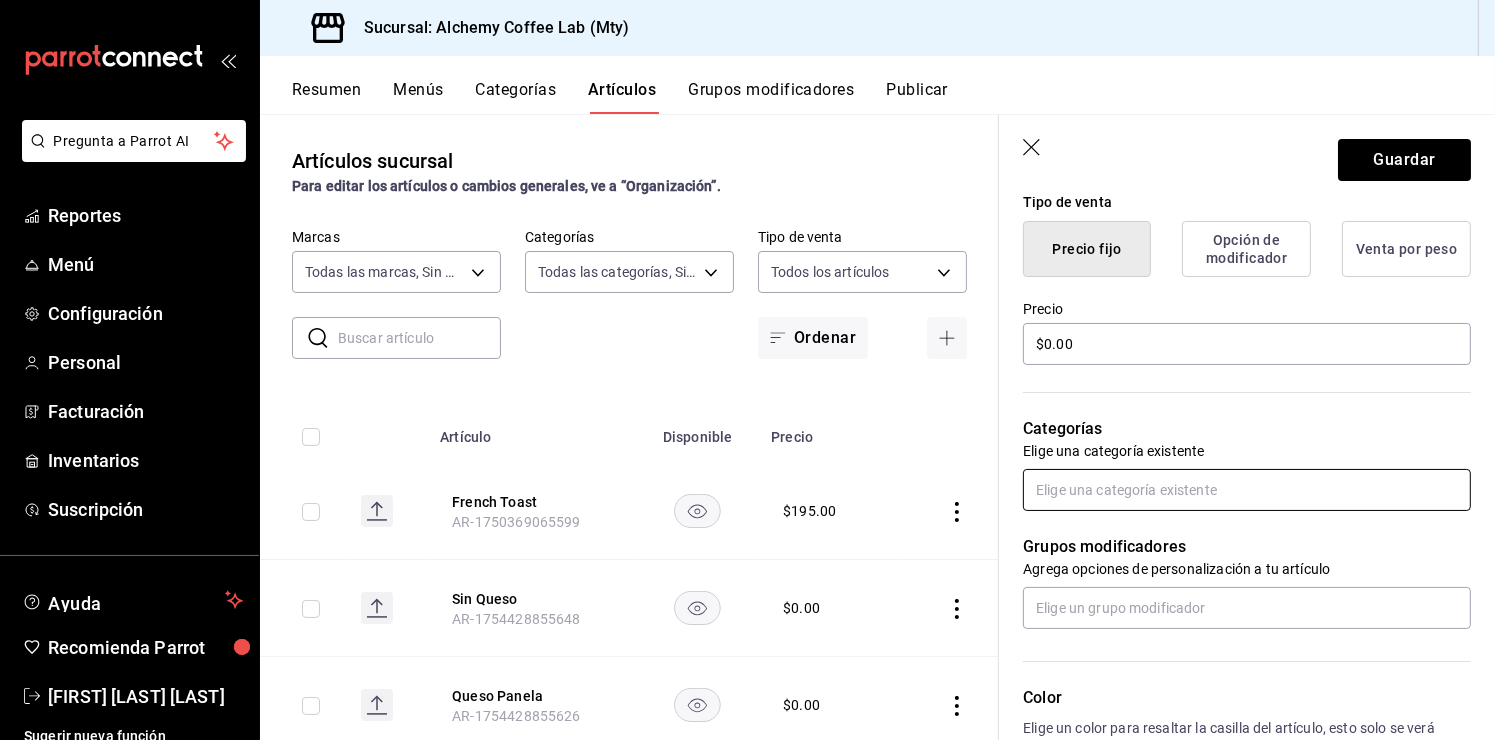 click at bounding box center [1247, 490] 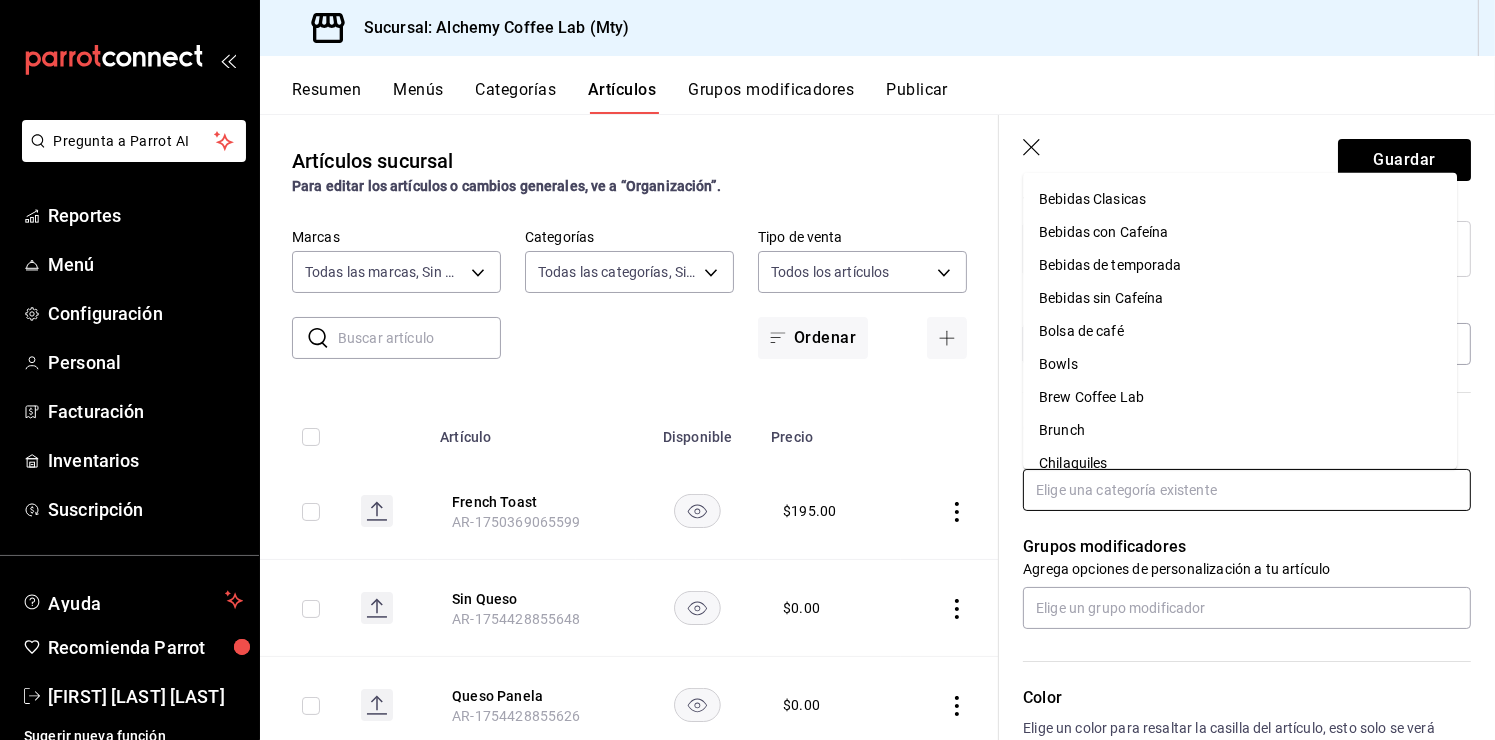 scroll, scrollTop: 0, scrollLeft: 0, axis: both 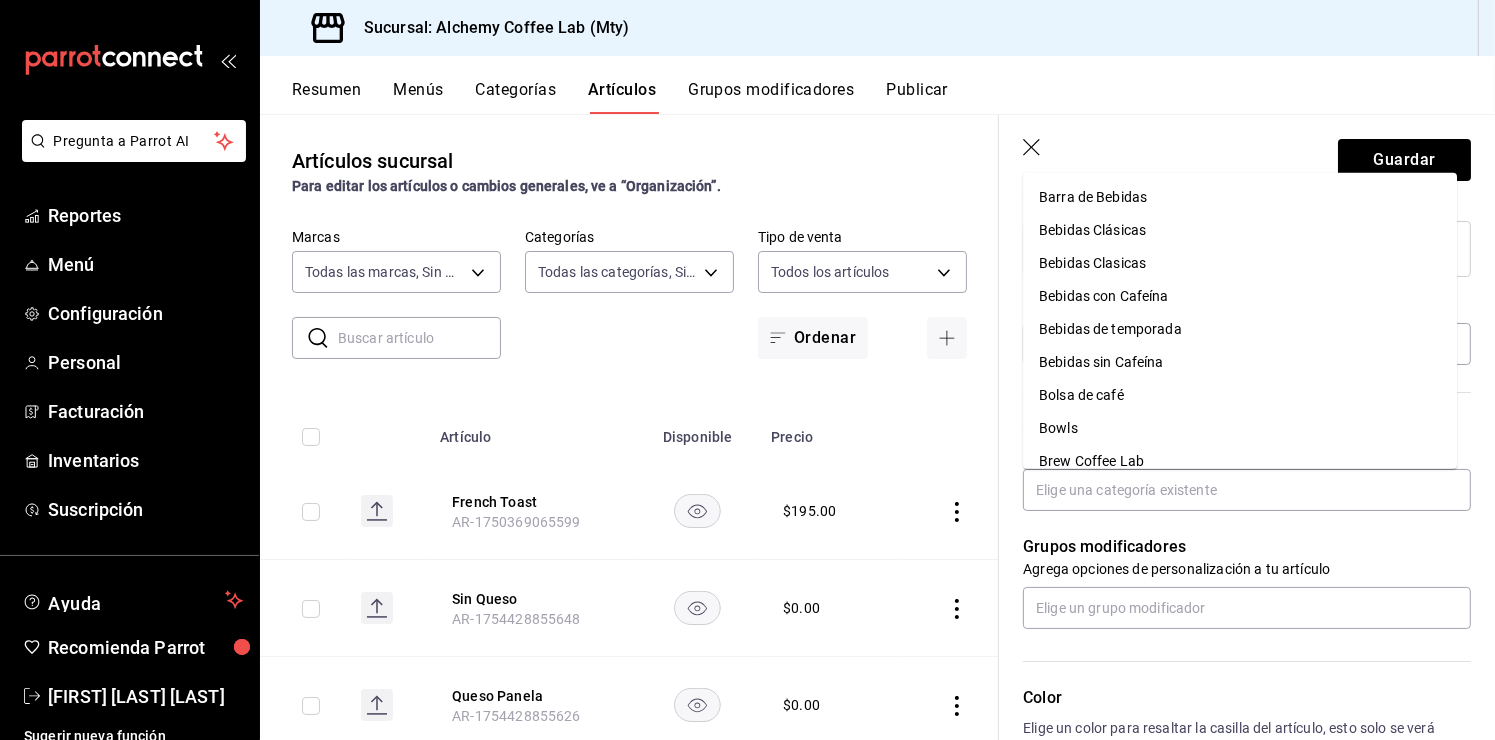 click on "Guardar" at bounding box center [1247, 156] 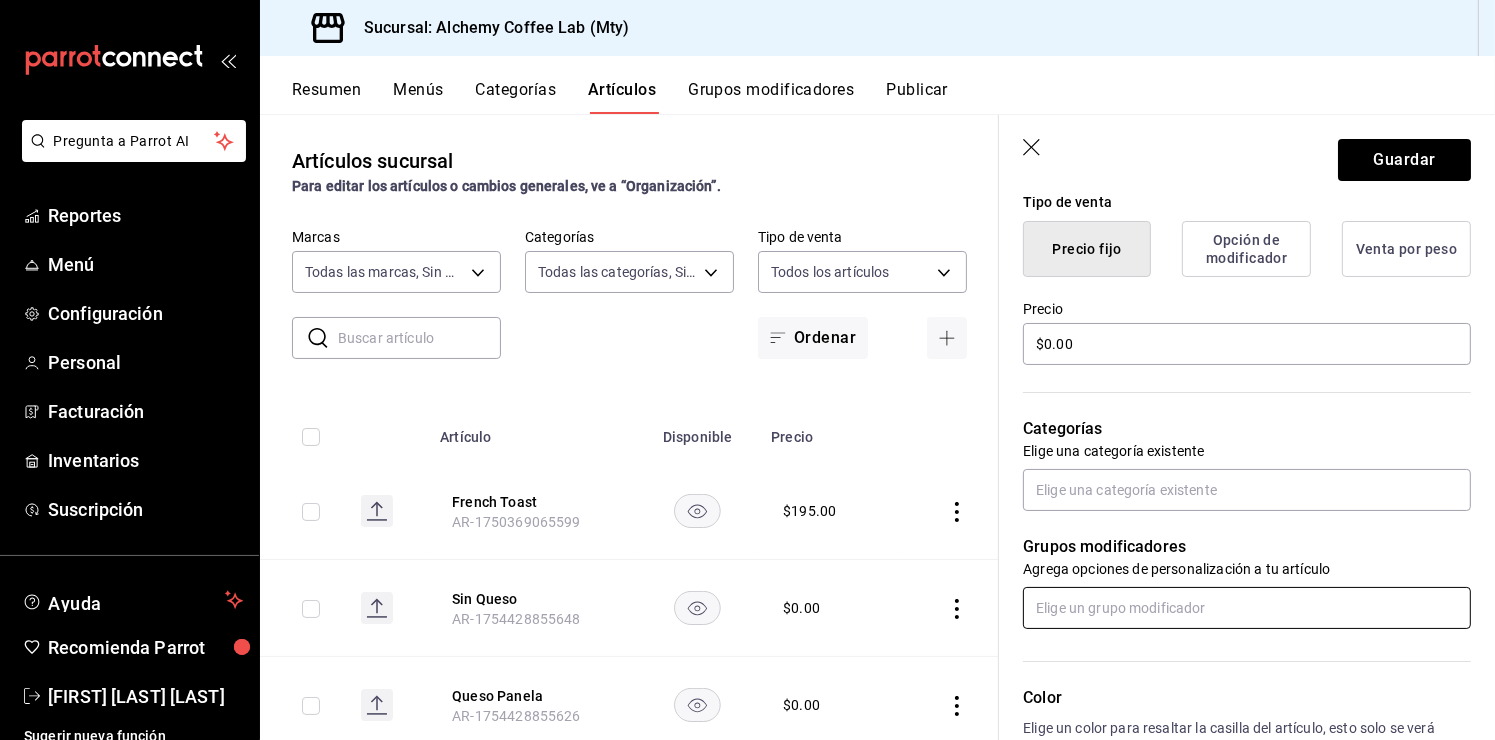 click at bounding box center (1247, 608) 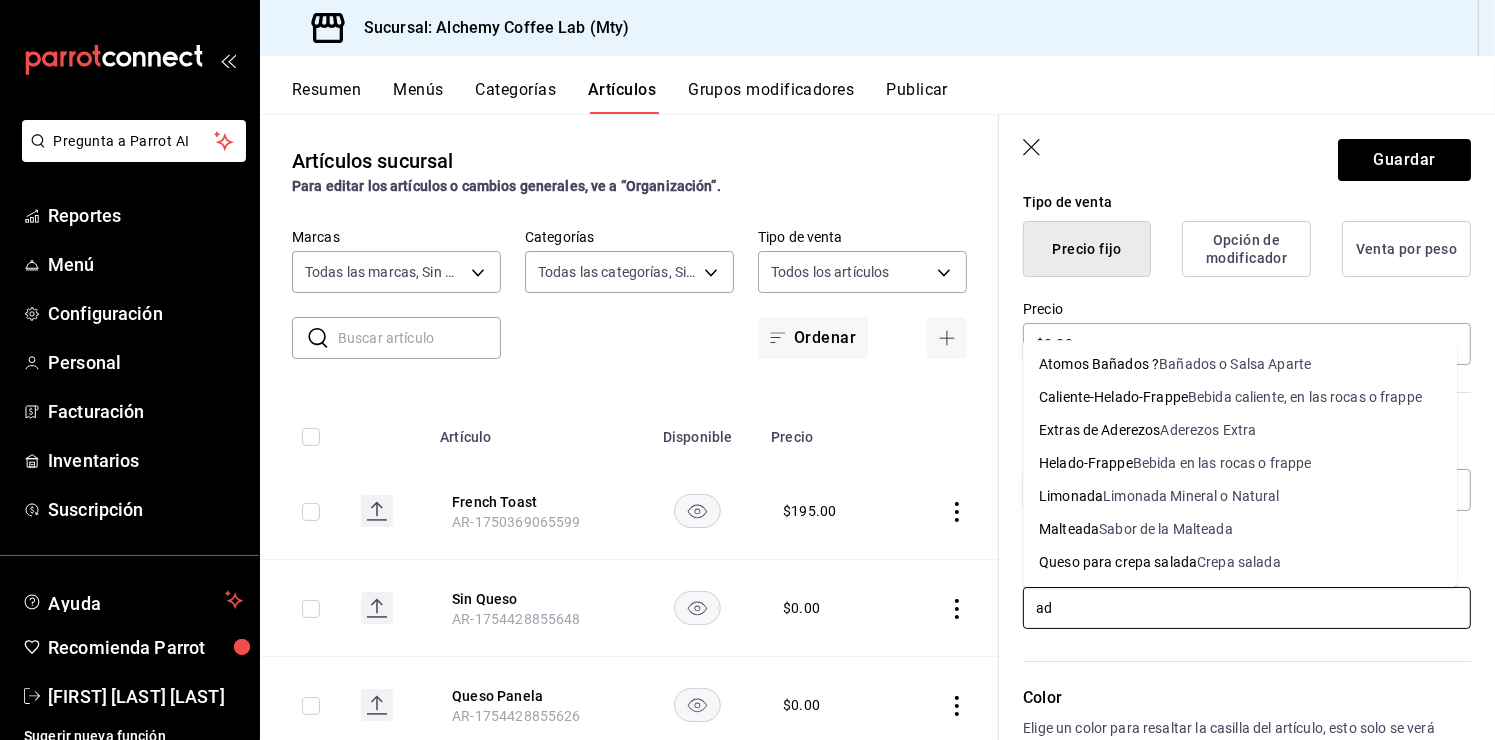 type on "a" 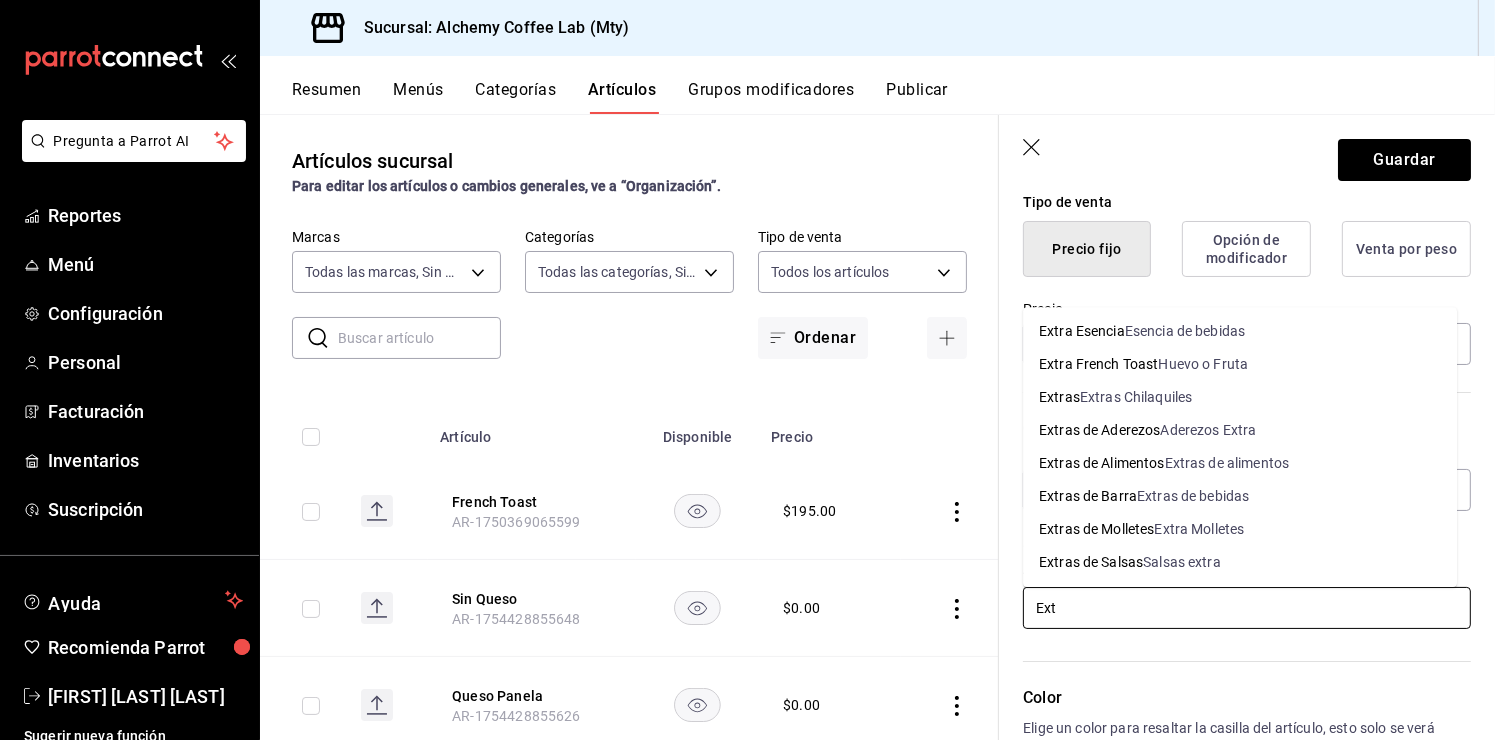 type on "Extr" 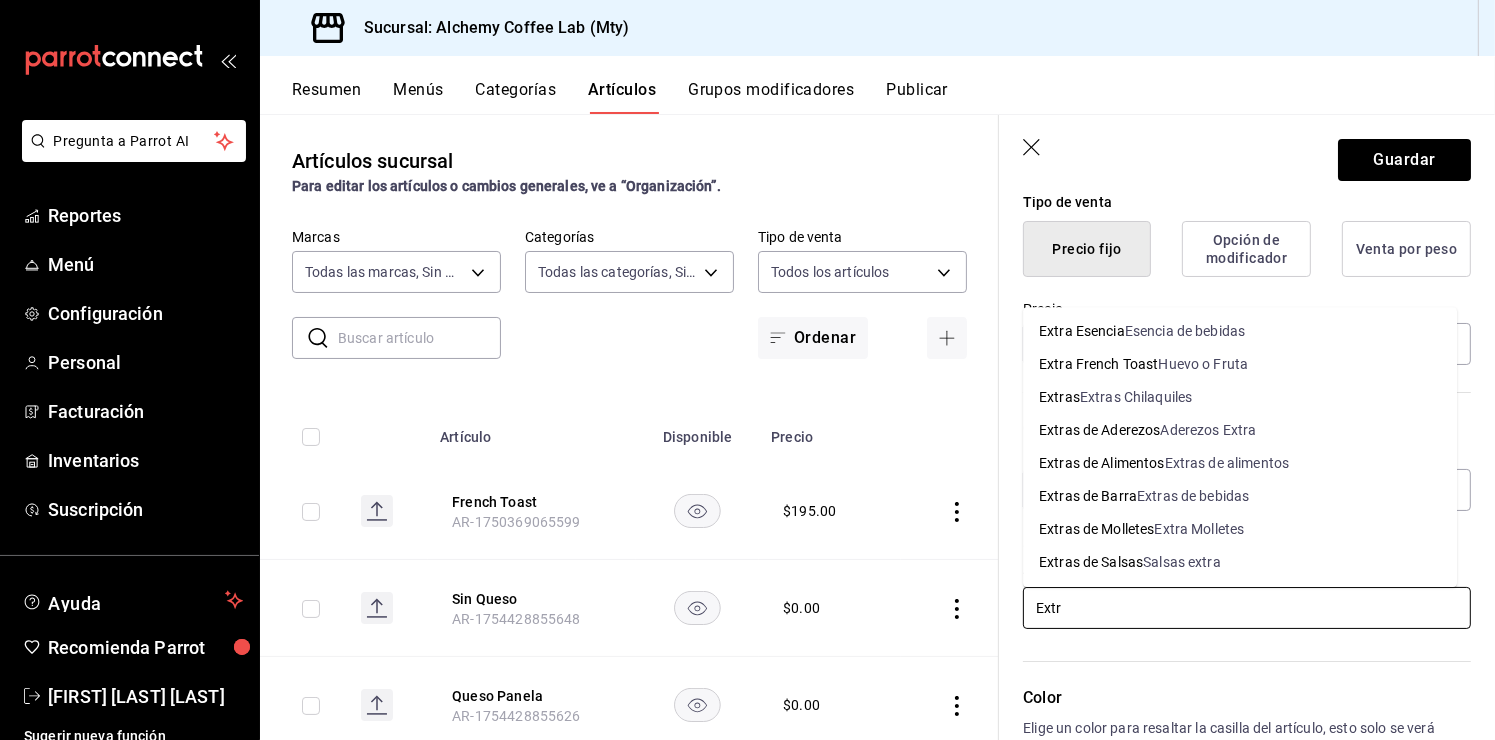 click on "Extras de Aderezos" at bounding box center (1099, 430) 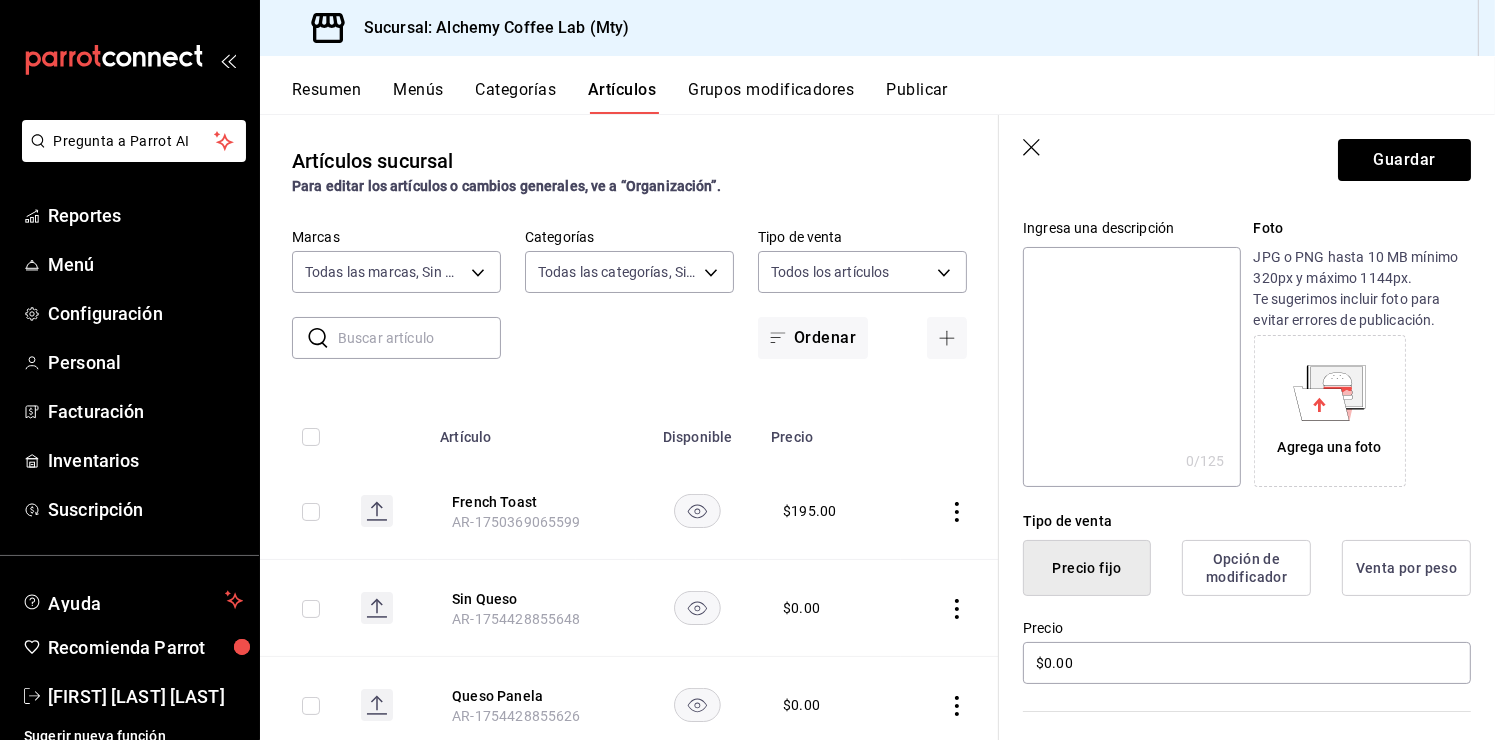 scroll, scrollTop: 144, scrollLeft: 0, axis: vertical 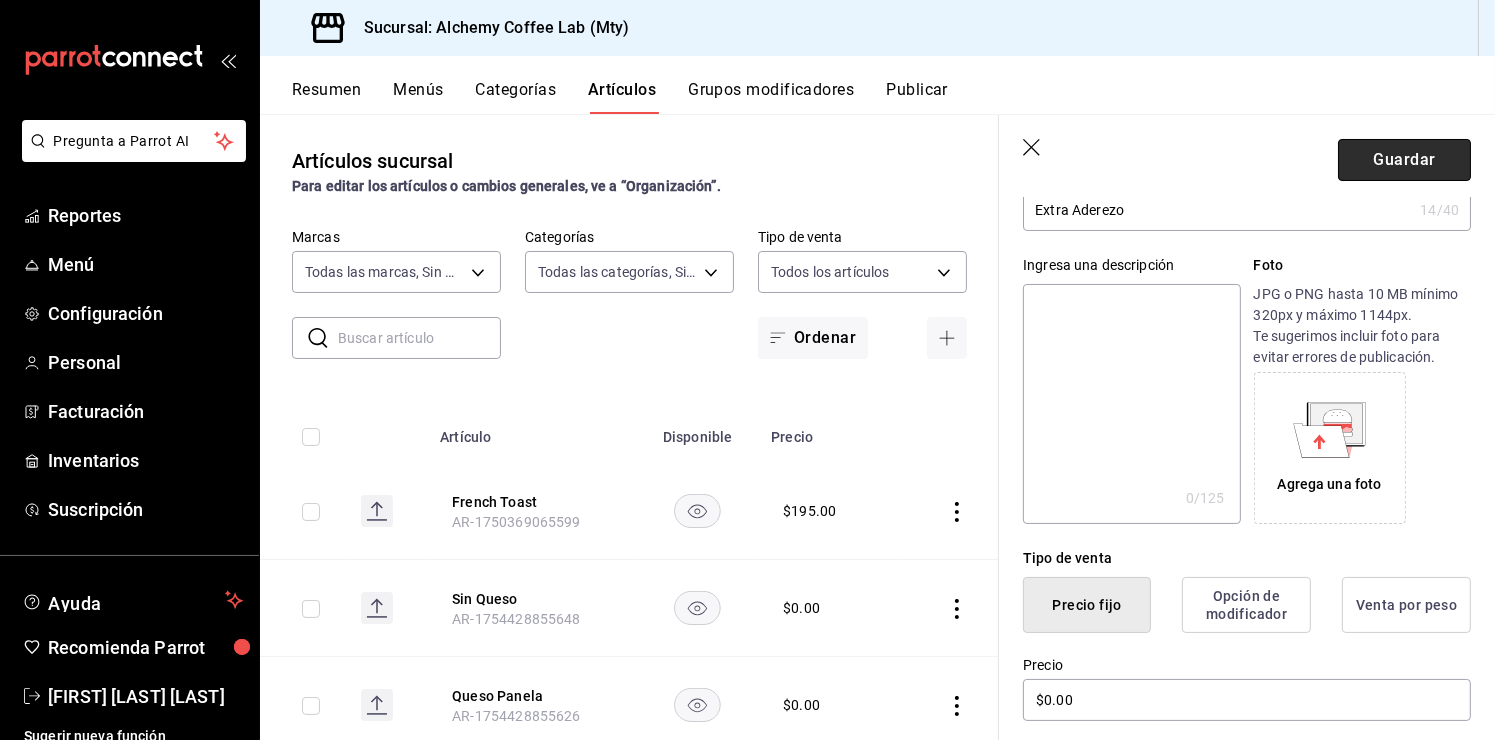 click on "Guardar" at bounding box center [1404, 160] 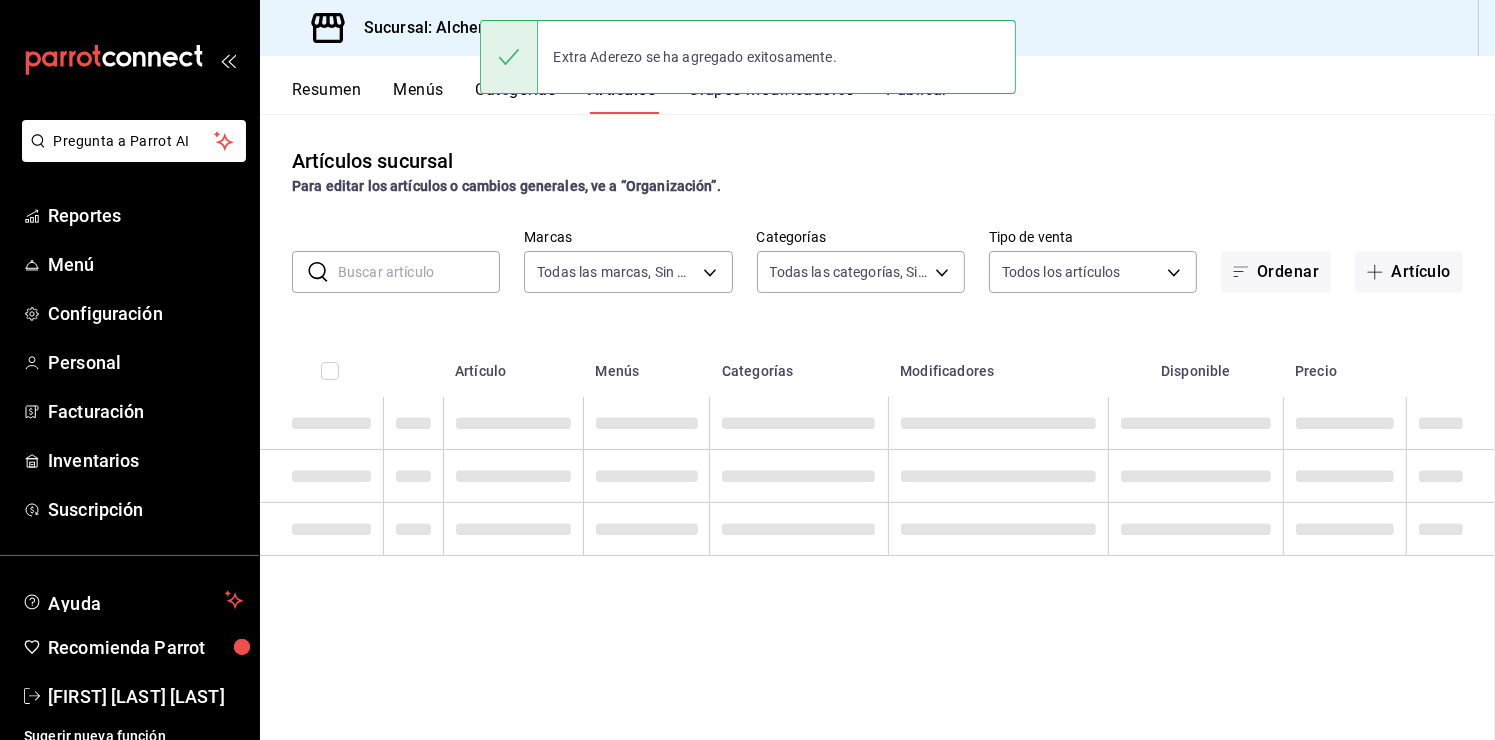 scroll, scrollTop: 0, scrollLeft: 0, axis: both 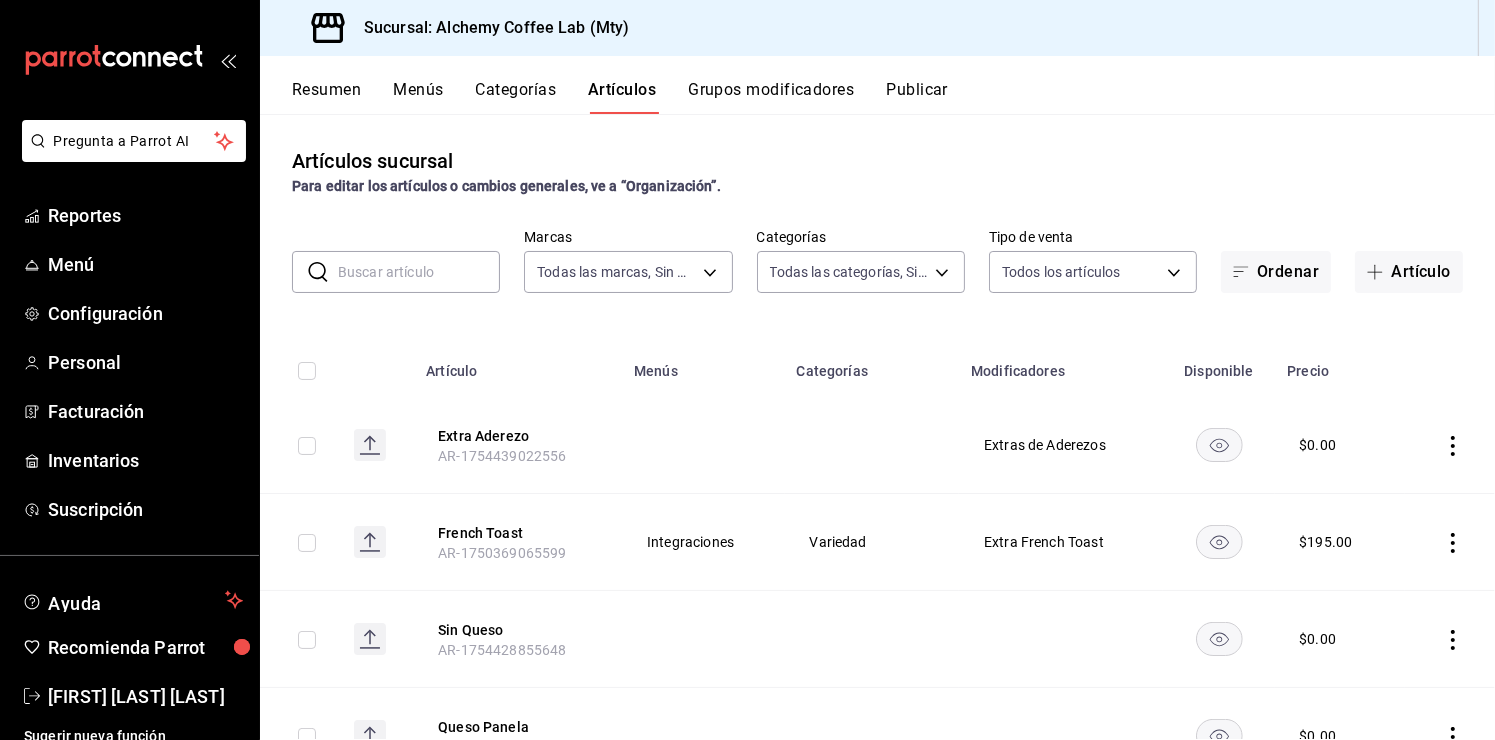 click on "Categorías" at bounding box center (516, 97) 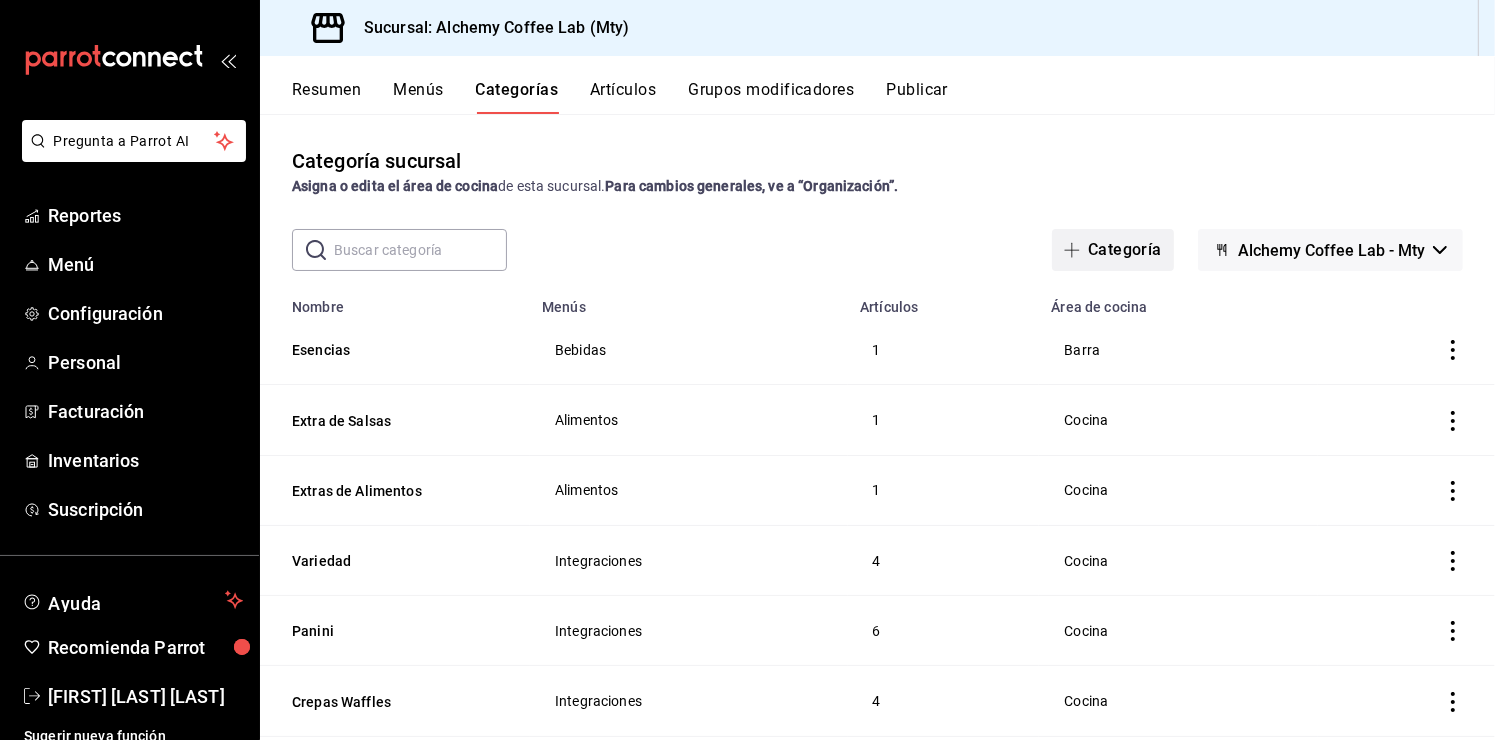 click on "Categoría" at bounding box center [1113, 250] 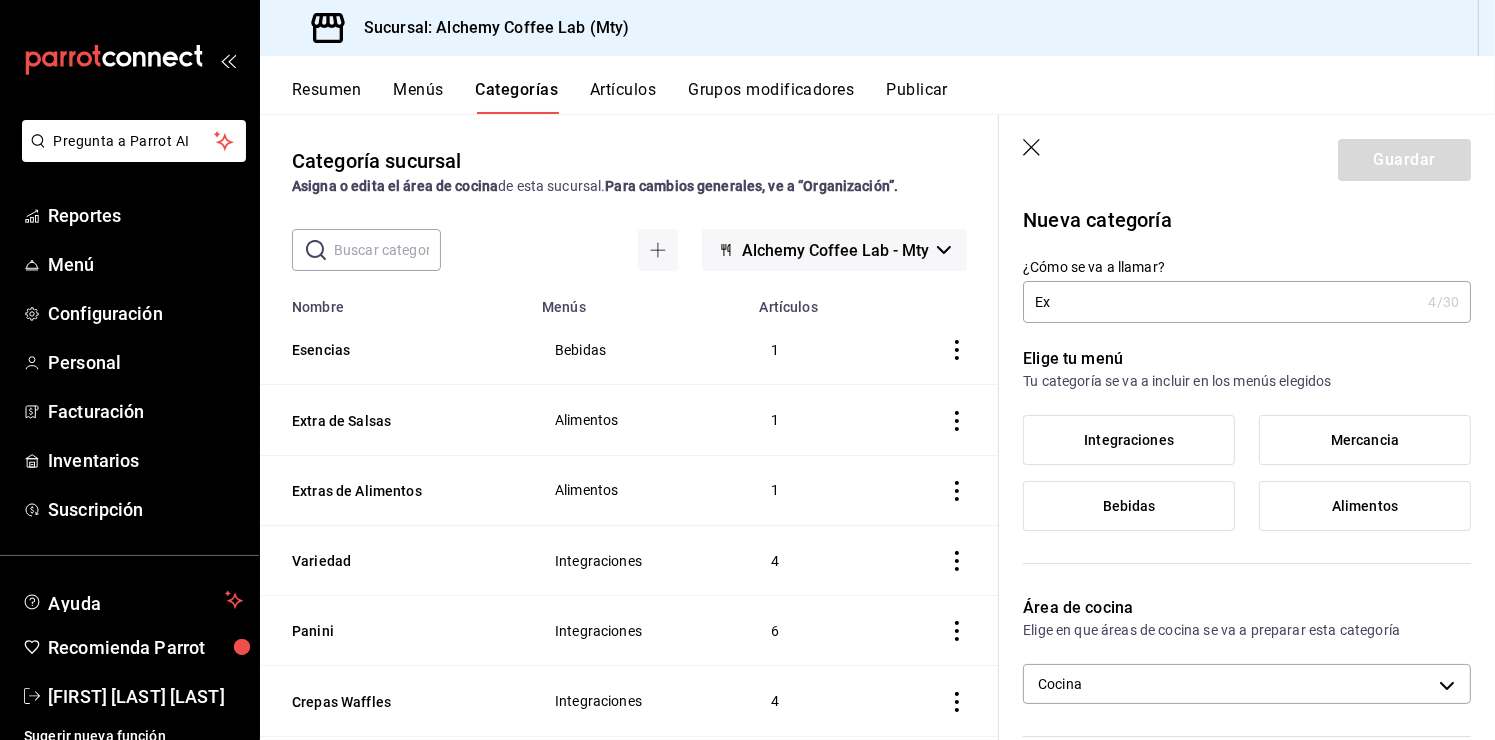 type on "E" 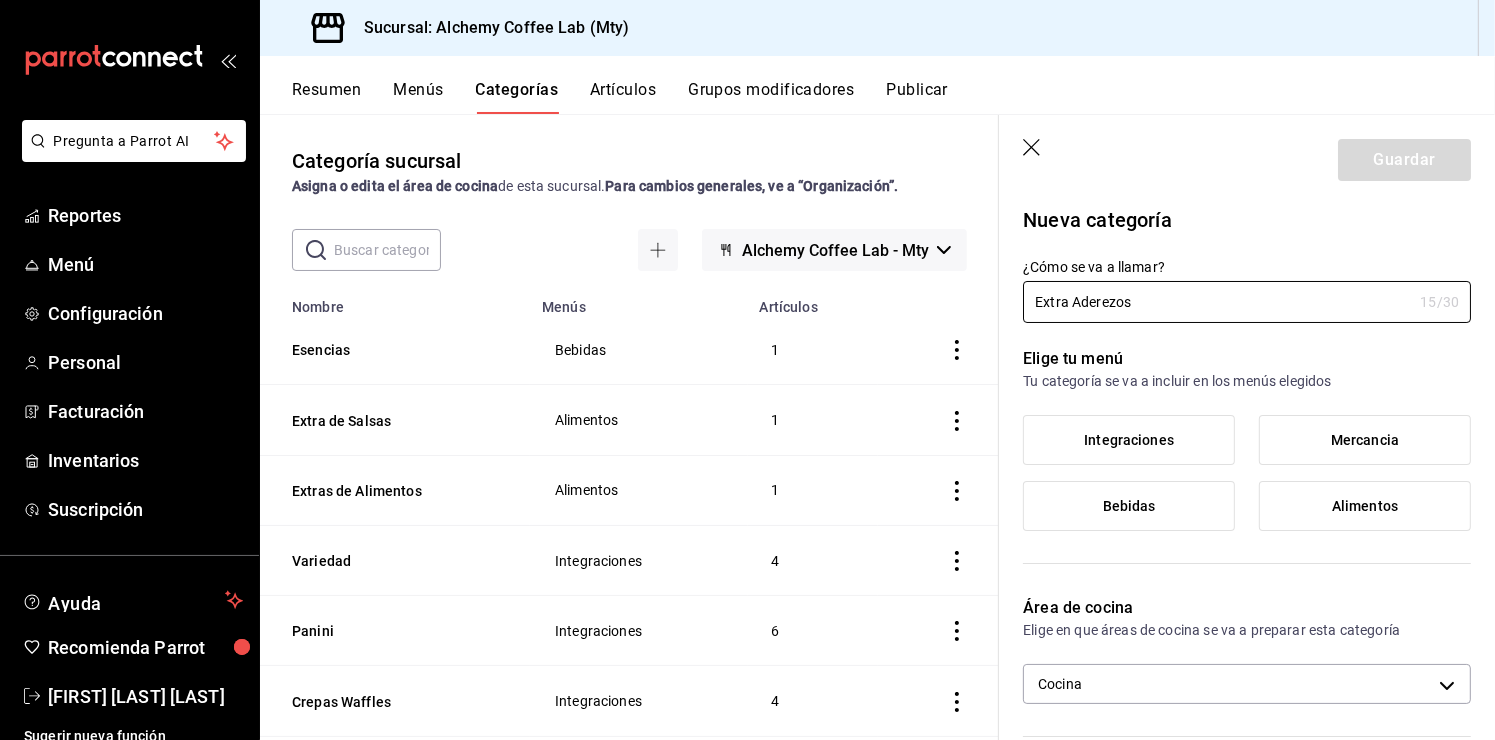type on "Extra Aderezos" 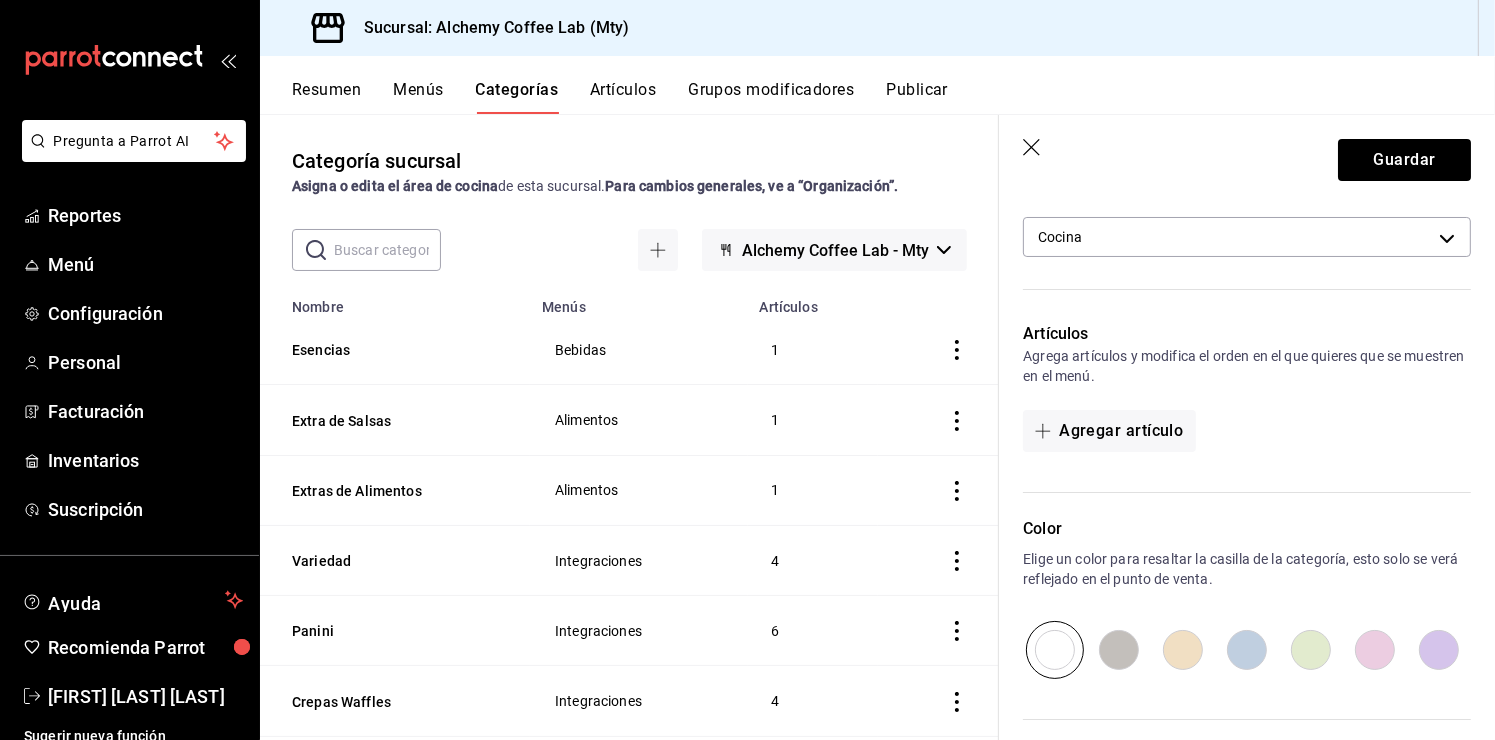 scroll, scrollTop: 500, scrollLeft: 0, axis: vertical 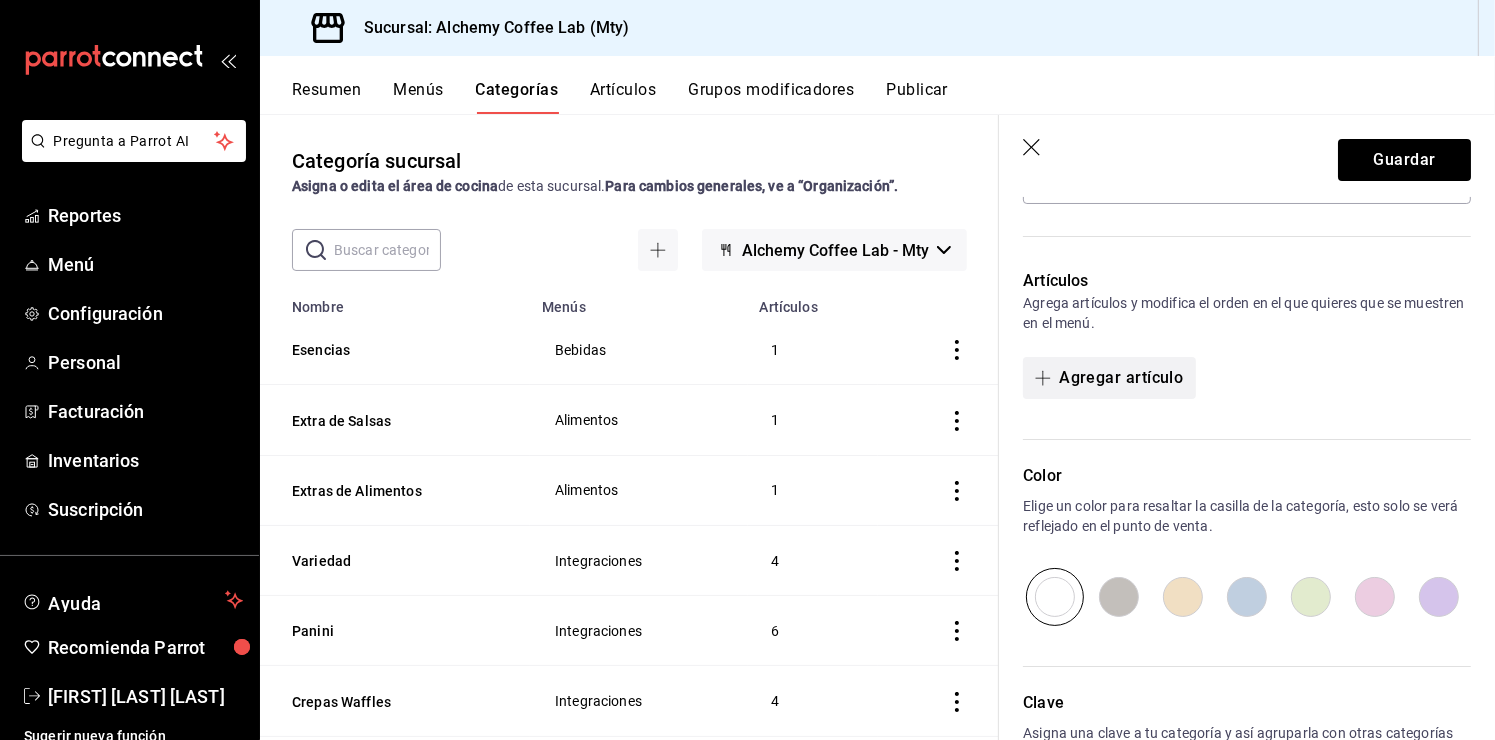 click on "Agregar artículo" at bounding box center (1109, 378) 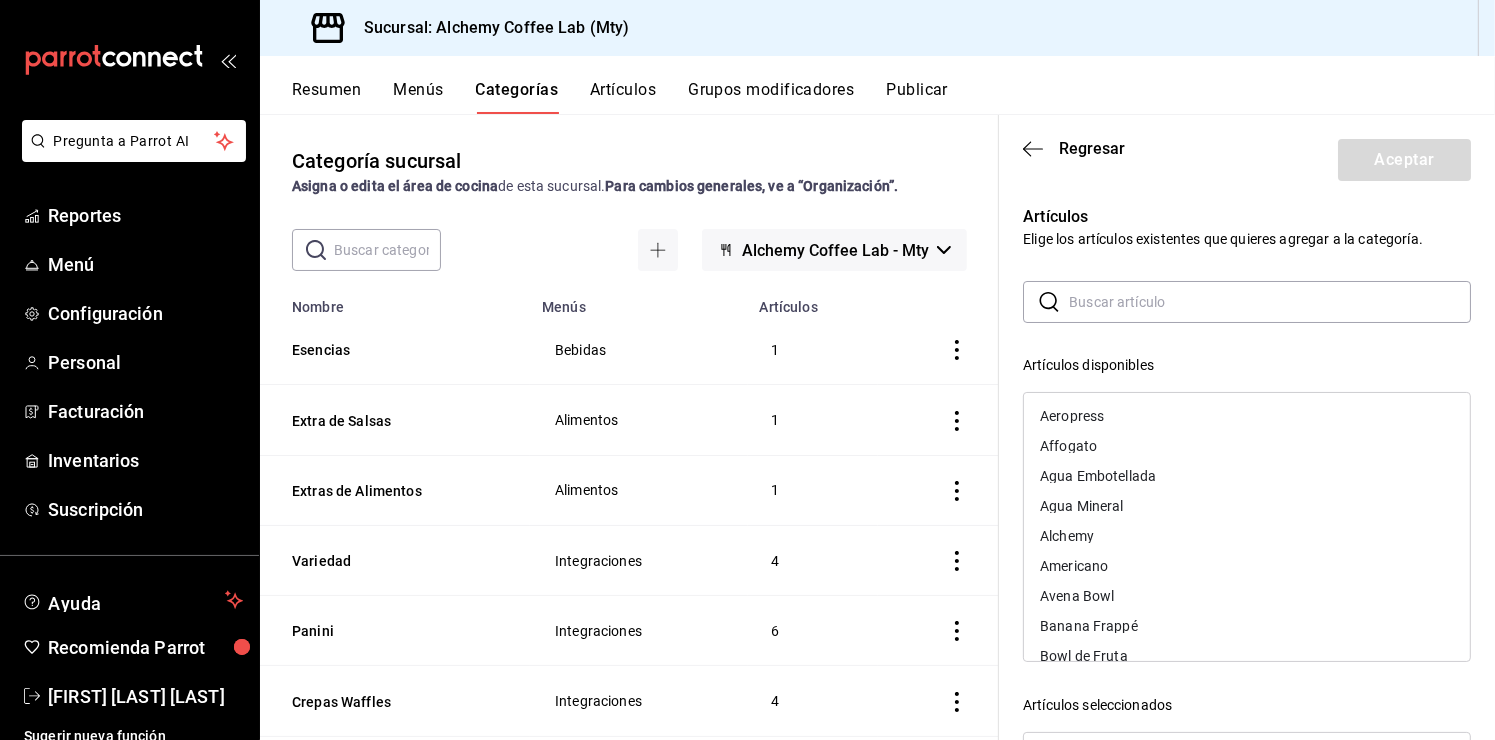 click at bounding box center (1270, 302) 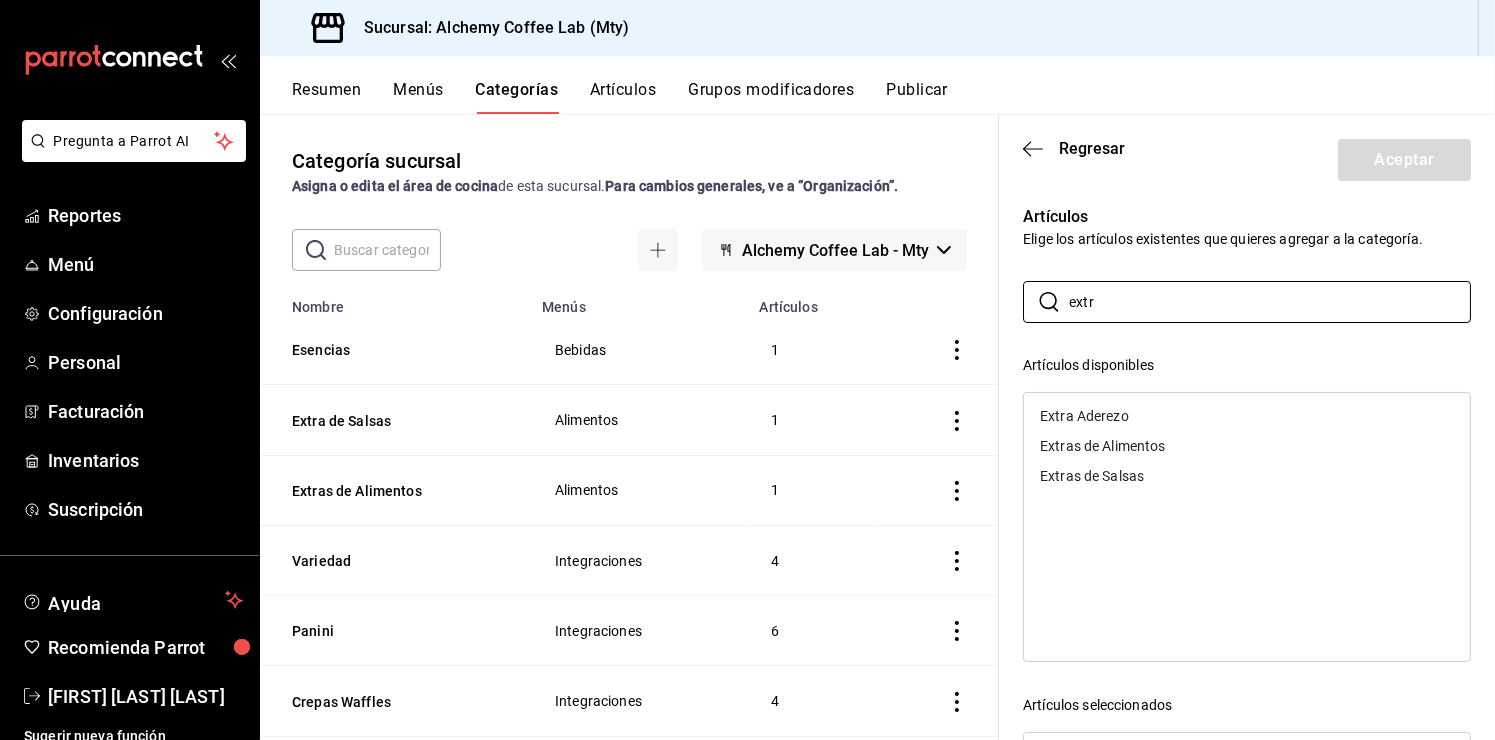 type on "extr" 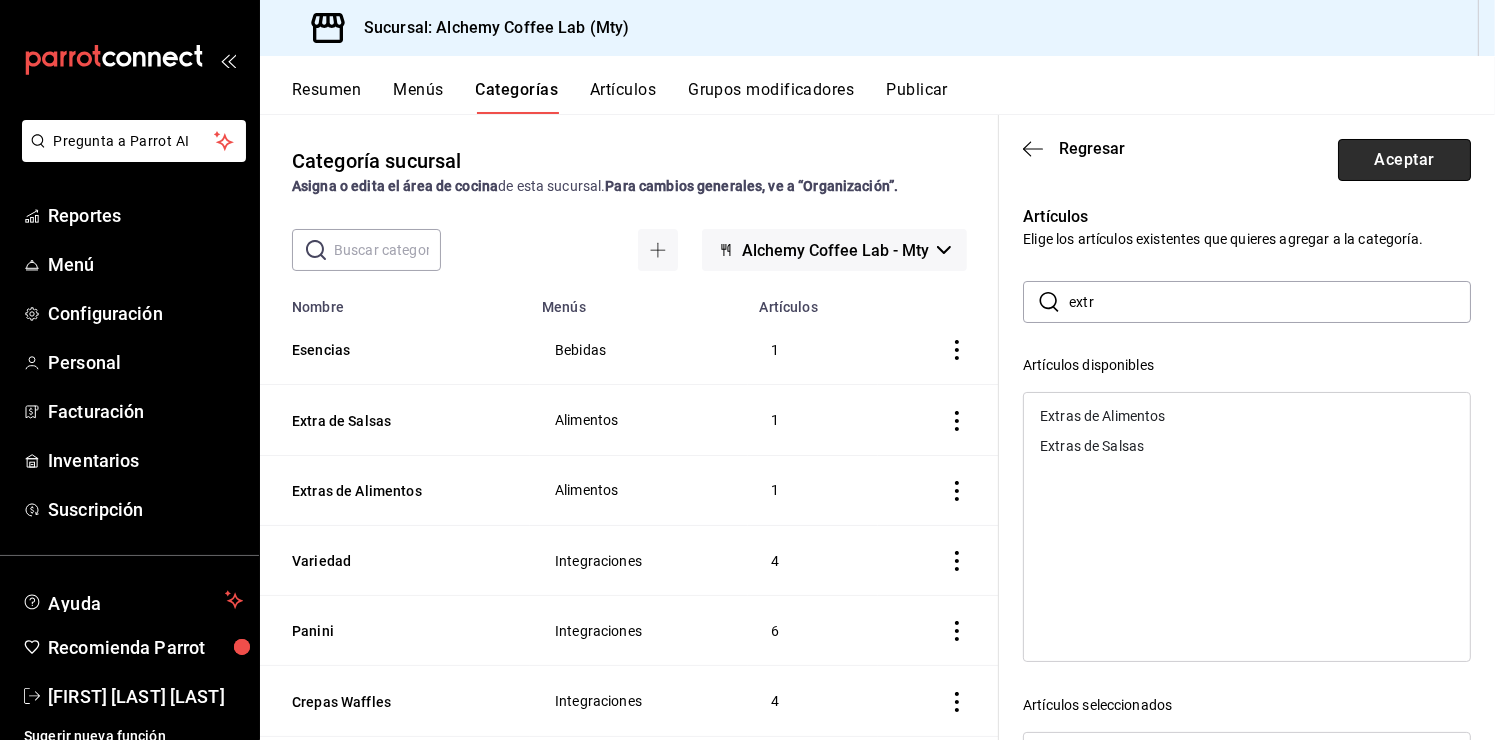 click on "Aceptar" at bounding box center [1404, 160] 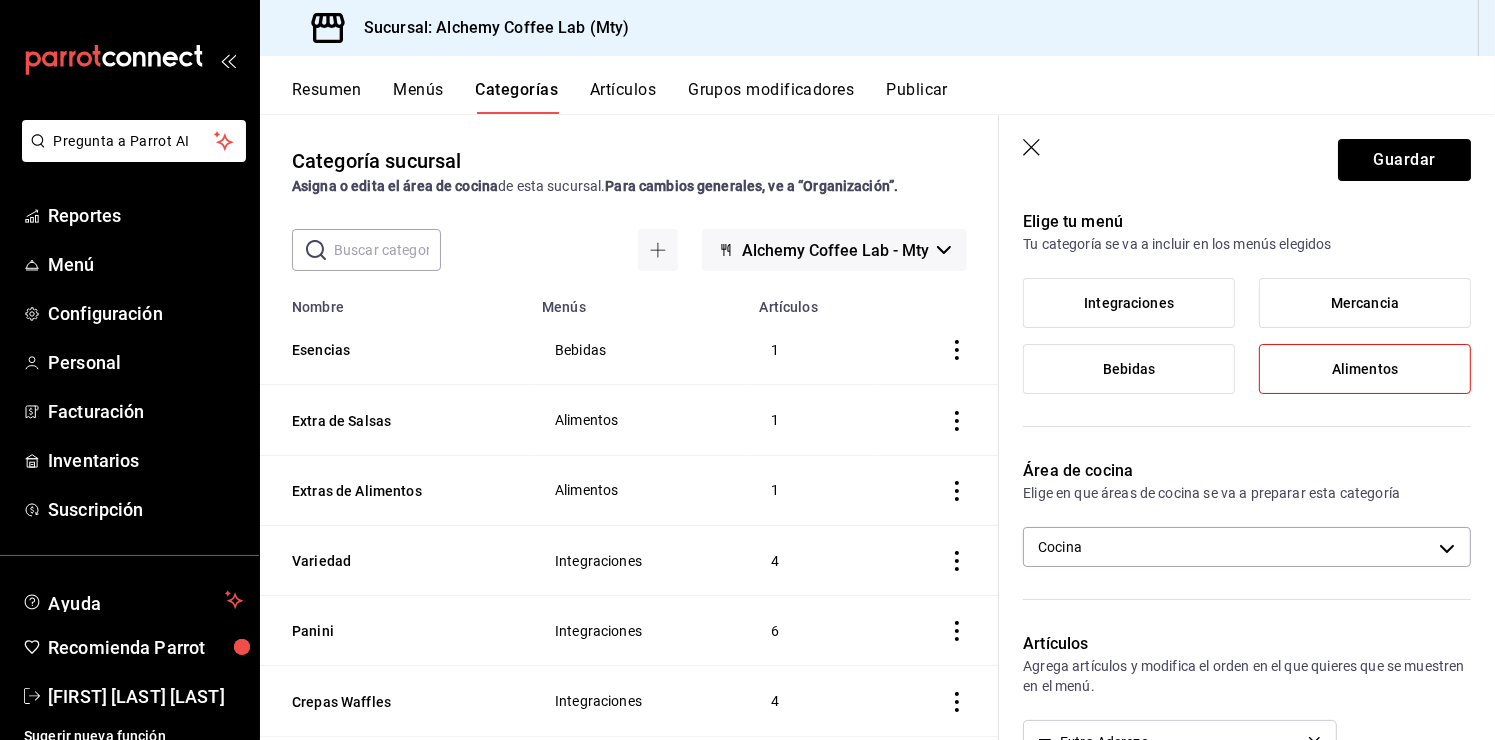 scroll, scrollTop: 0, scrollLeft: 0, axis: both 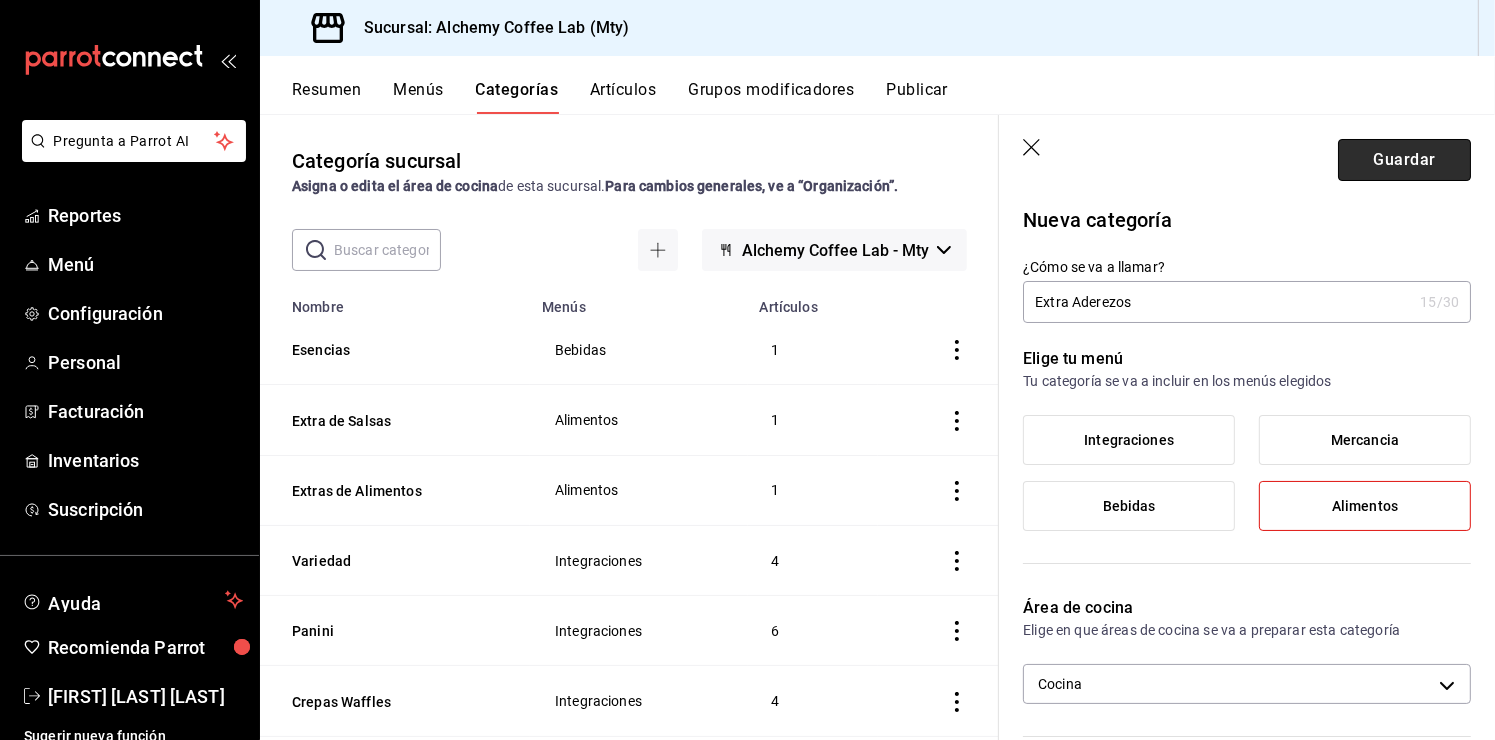 click on "Guardar" at bounding box center [1404, 160] 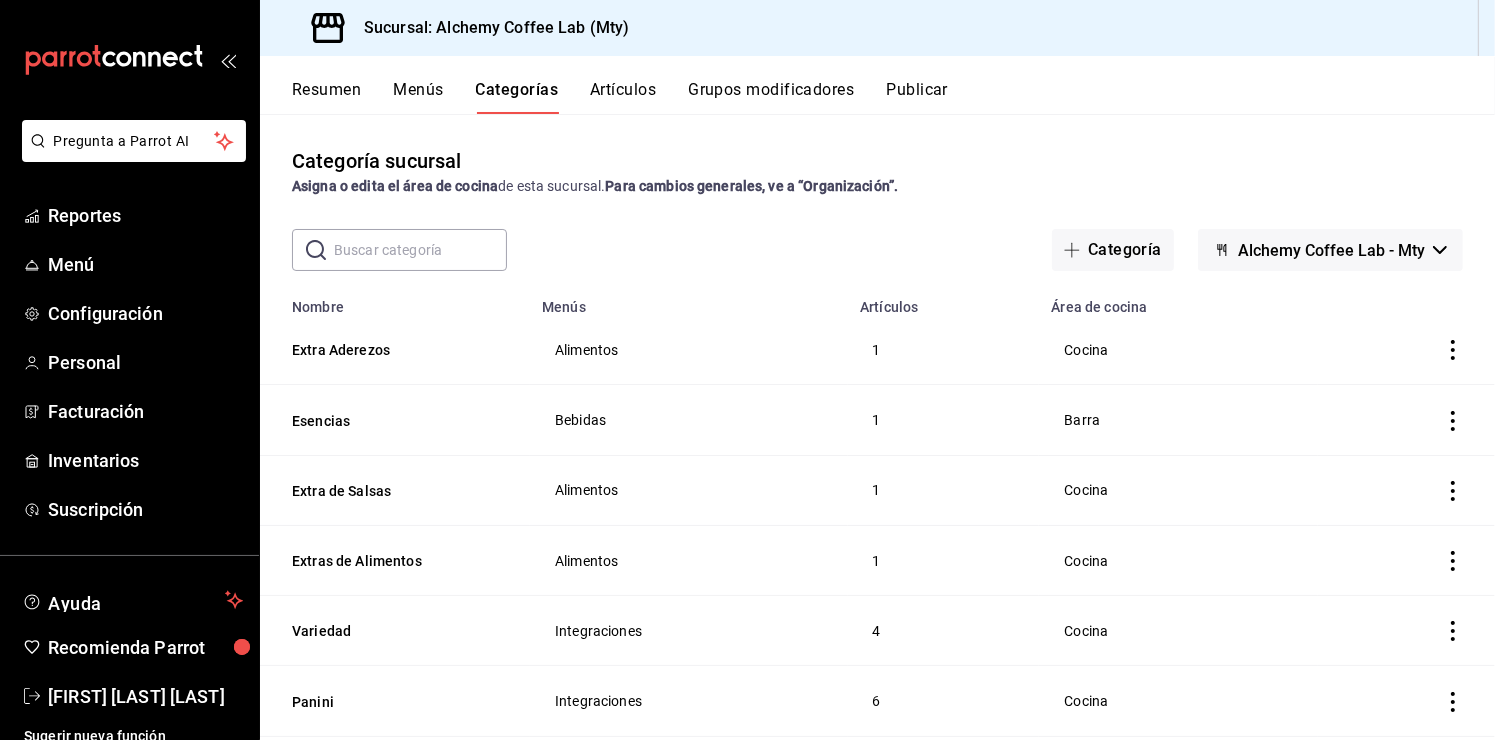 click on "Grupos modificadores" at bounding box center (771, 97) 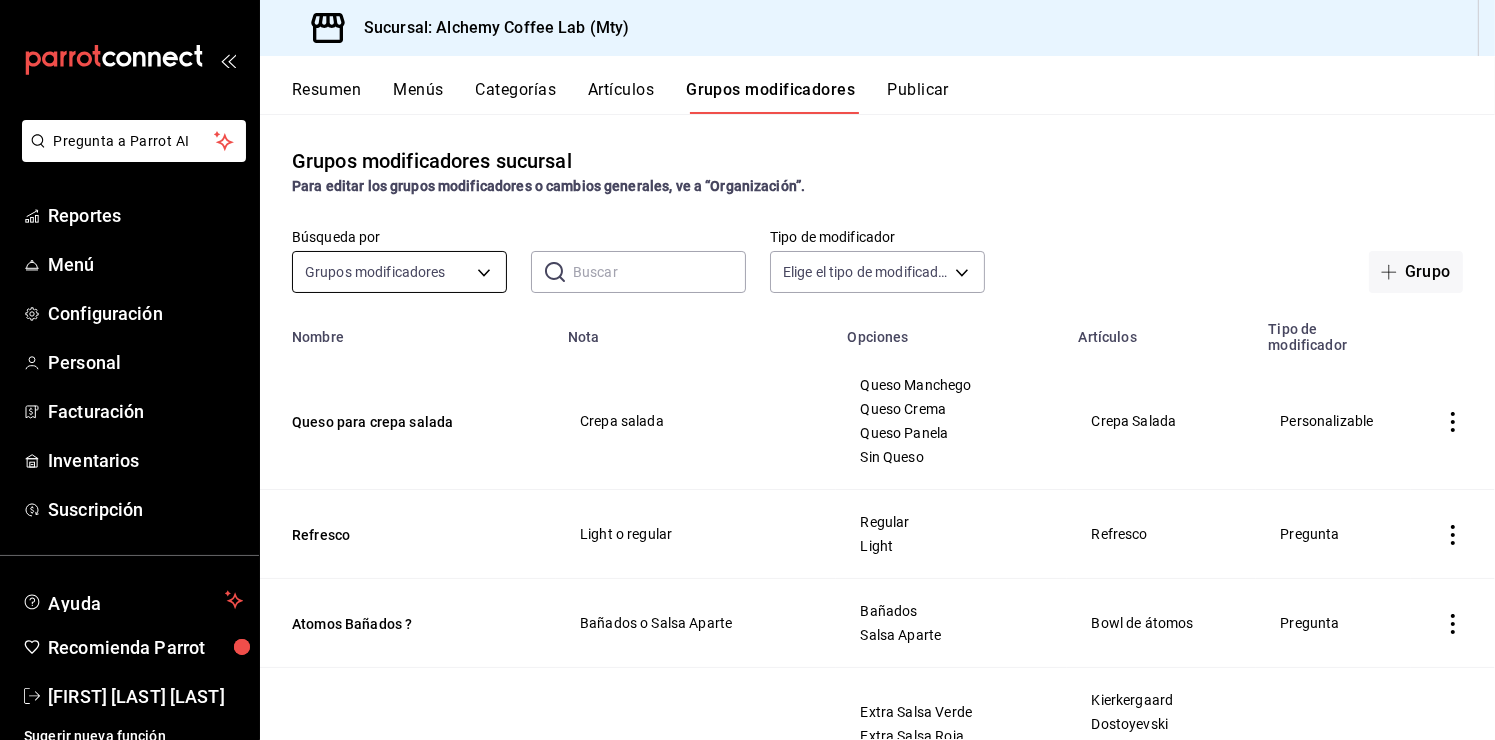 click on "Pregunta a Parrot AI Reportes   Menú   Configuración   Personal   Facturación   Inventarios   Suscripción   Ayuda Recomienda Parrot   [FIRST] [LAST]   Sugerir nueva función   Sucursal: Alchemy Coffee Lab (Mty) Resumen Menús Categorías Artículos Grupos modificadores Publicar Grupos modificadores sucursal Para editar los grupos modificadores o cambios generales, ve a “Organización”. Búsqueda por Grupos modificadores GROUP ​ ​ Tipo de modificador Elige el tipo de modificador Grupo Nombre Nota Opciones Artículos Tipo de modificador Queso para crepa salada Crepa salada Queso Manchego Queso Crema Queso Panela Sin Queso Crepa Salada Personalizable Refresco Light o regular Regular Light Refresco Pregunta Atomos Bañados ? Bañados o Salsa Aparte Bañados Salsa Aparte Bowl de atomos Pregunta Extras de Salsas Salsas extra Extra Salsa Verde Extra Salsa Roja Extra Salsa Morita Jalapeños Kierkergaard Dostoyevski Dimitri Mendeleyev Spicy Darwin Morita Ver más... Personalizable Extras de Aderezos -" at bounding box center [747, 370] 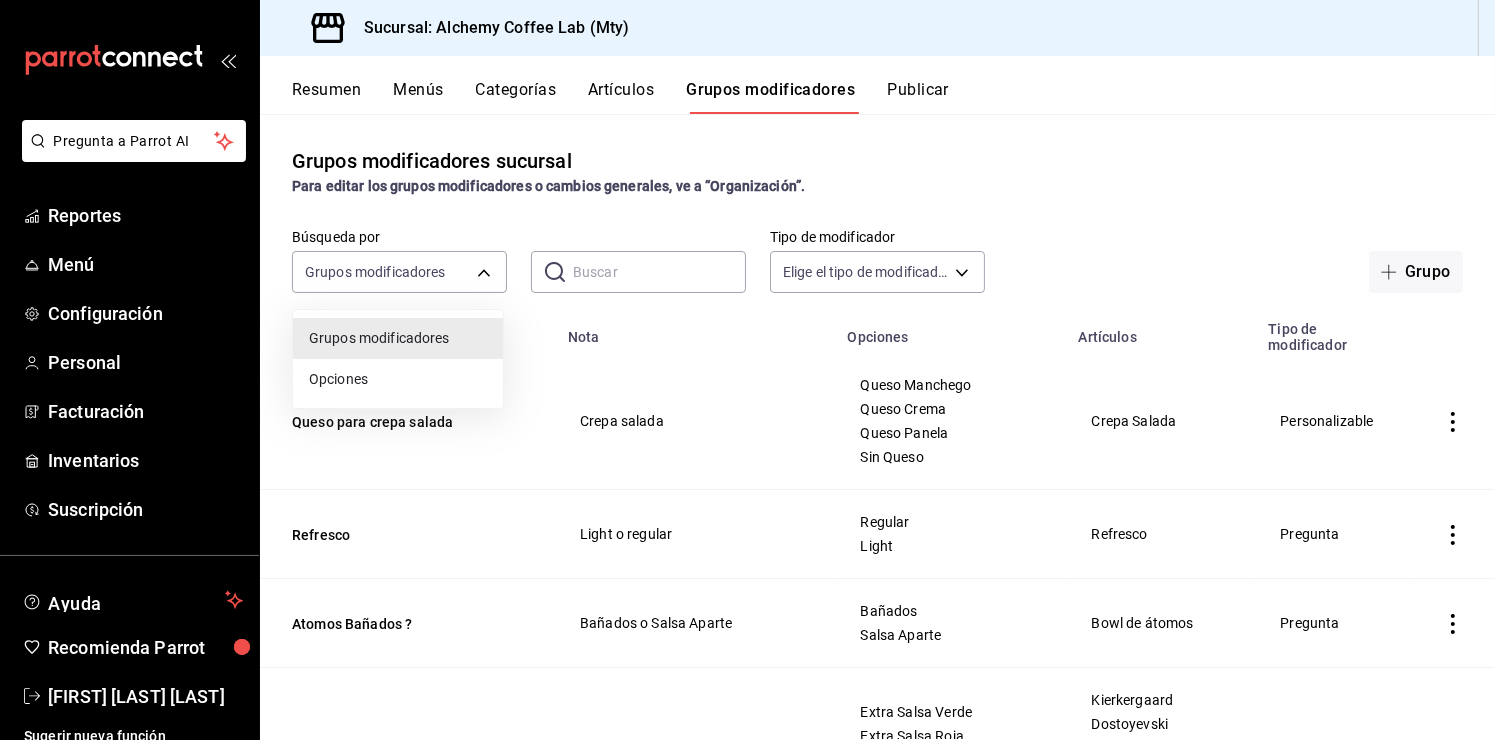 click at bounding box center (747, 370) 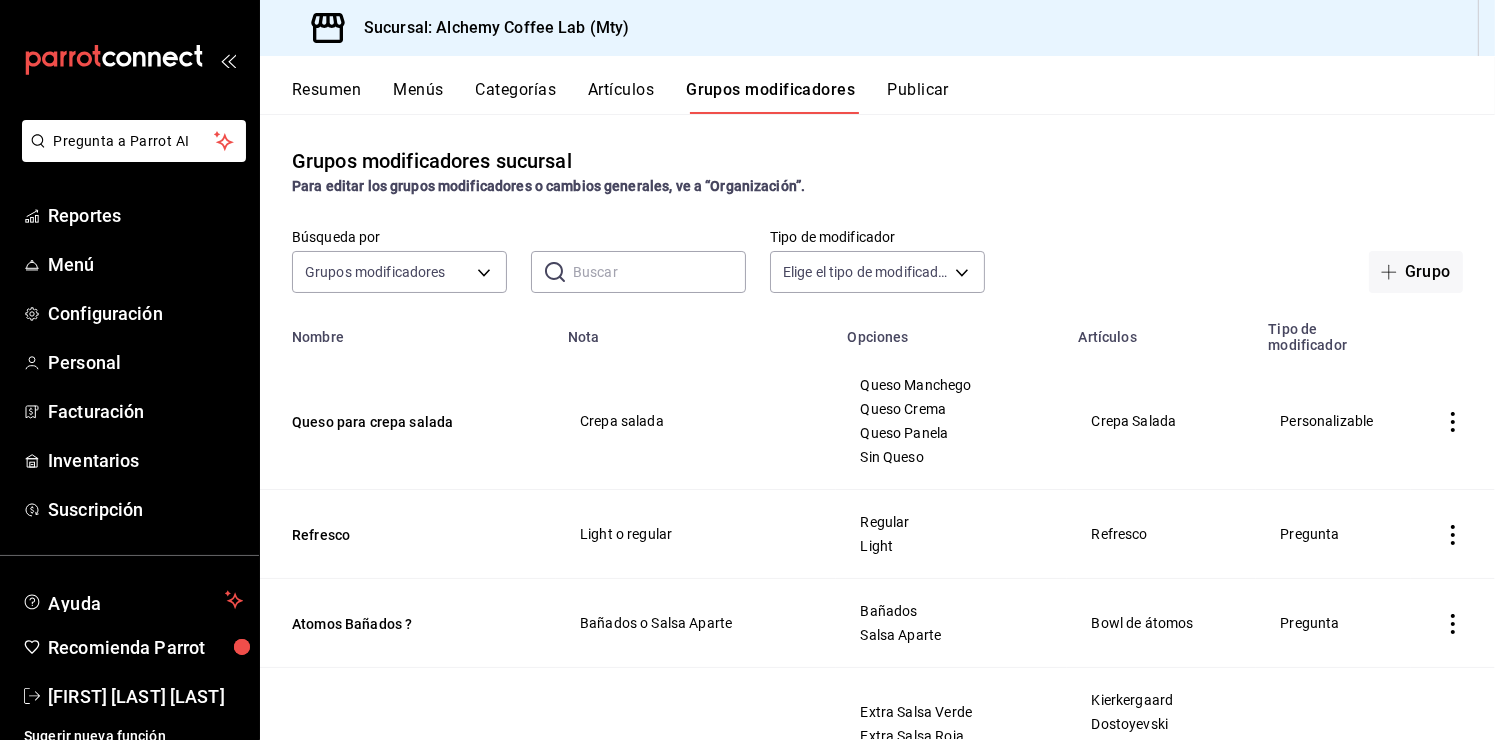 click at bounding box center (659, 272) 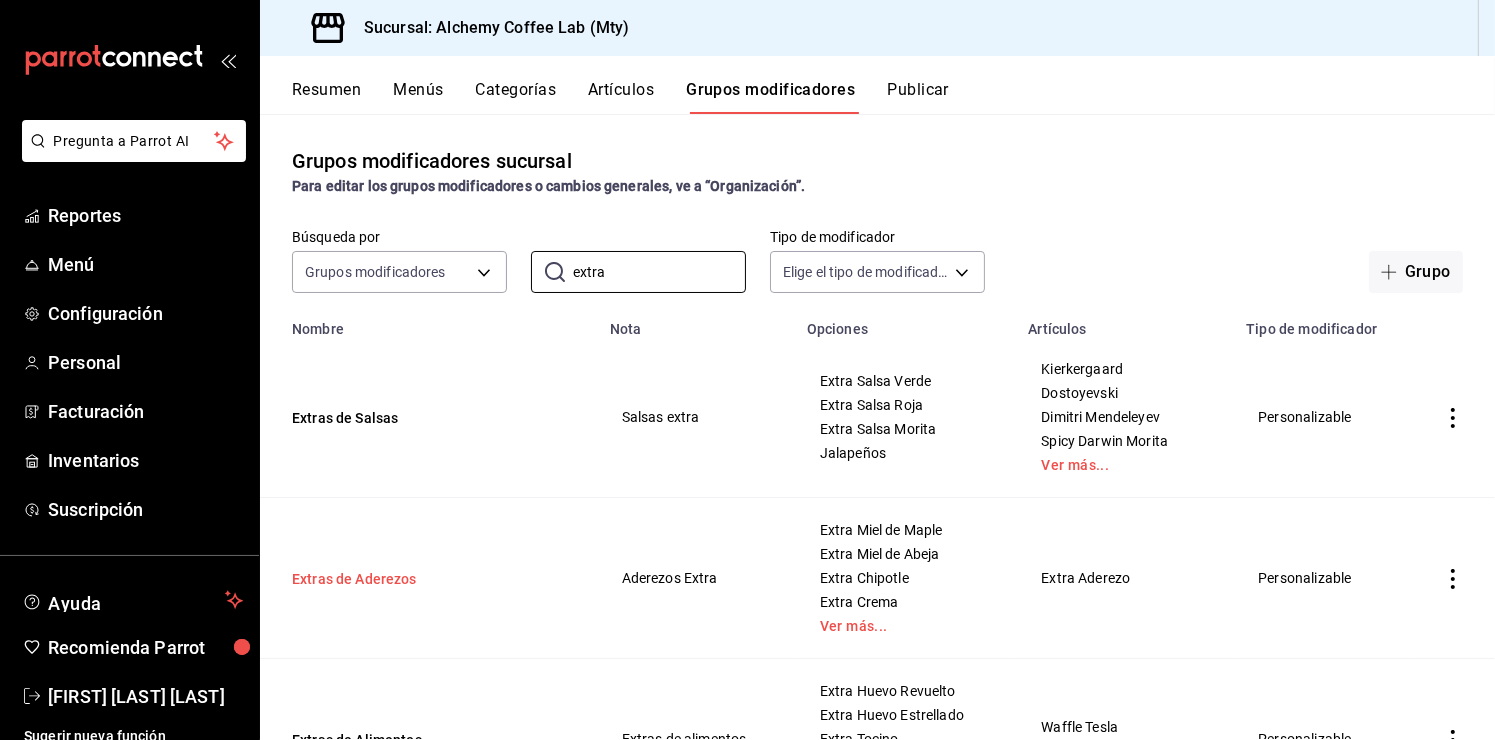 type on "extra" 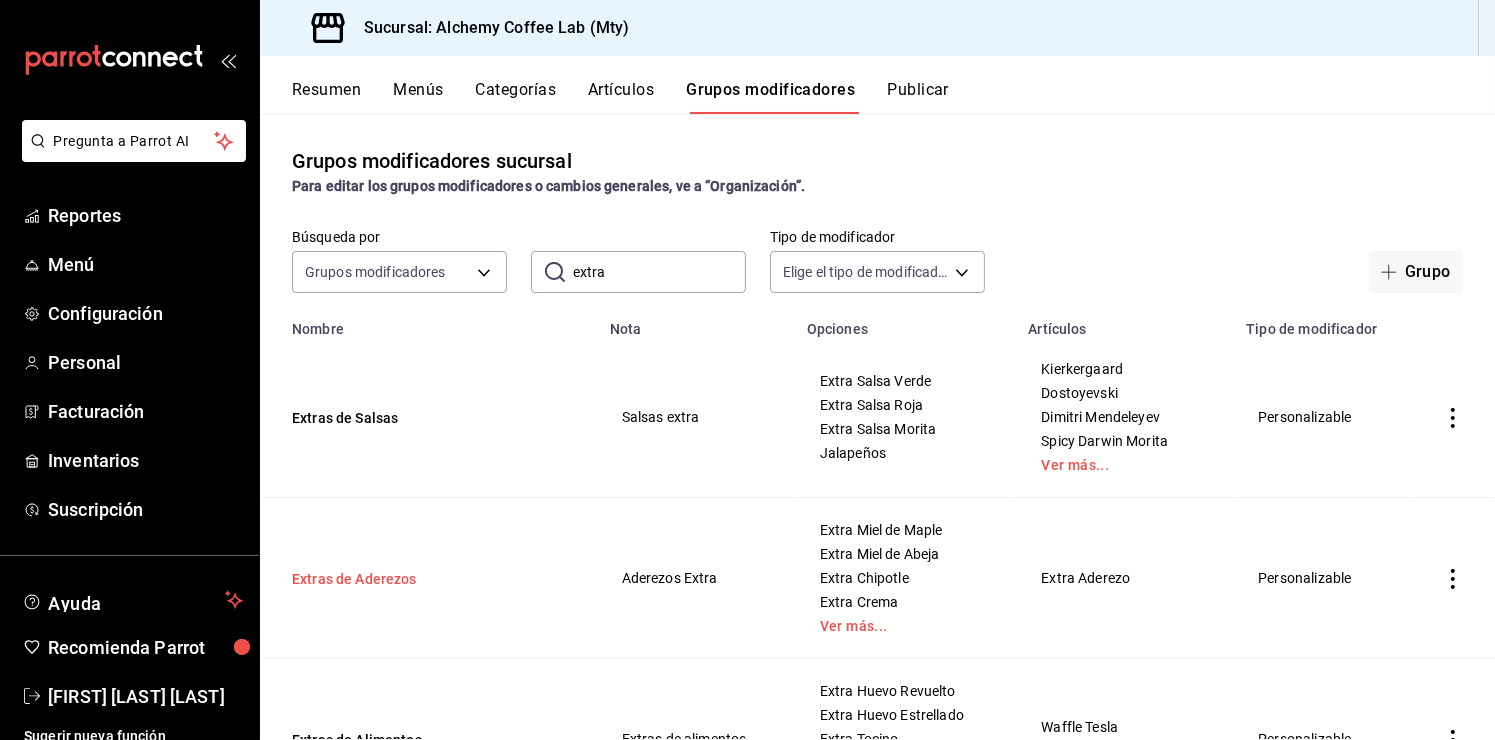 click on "Extras de Aderezos" at bounding box center (412, 579) 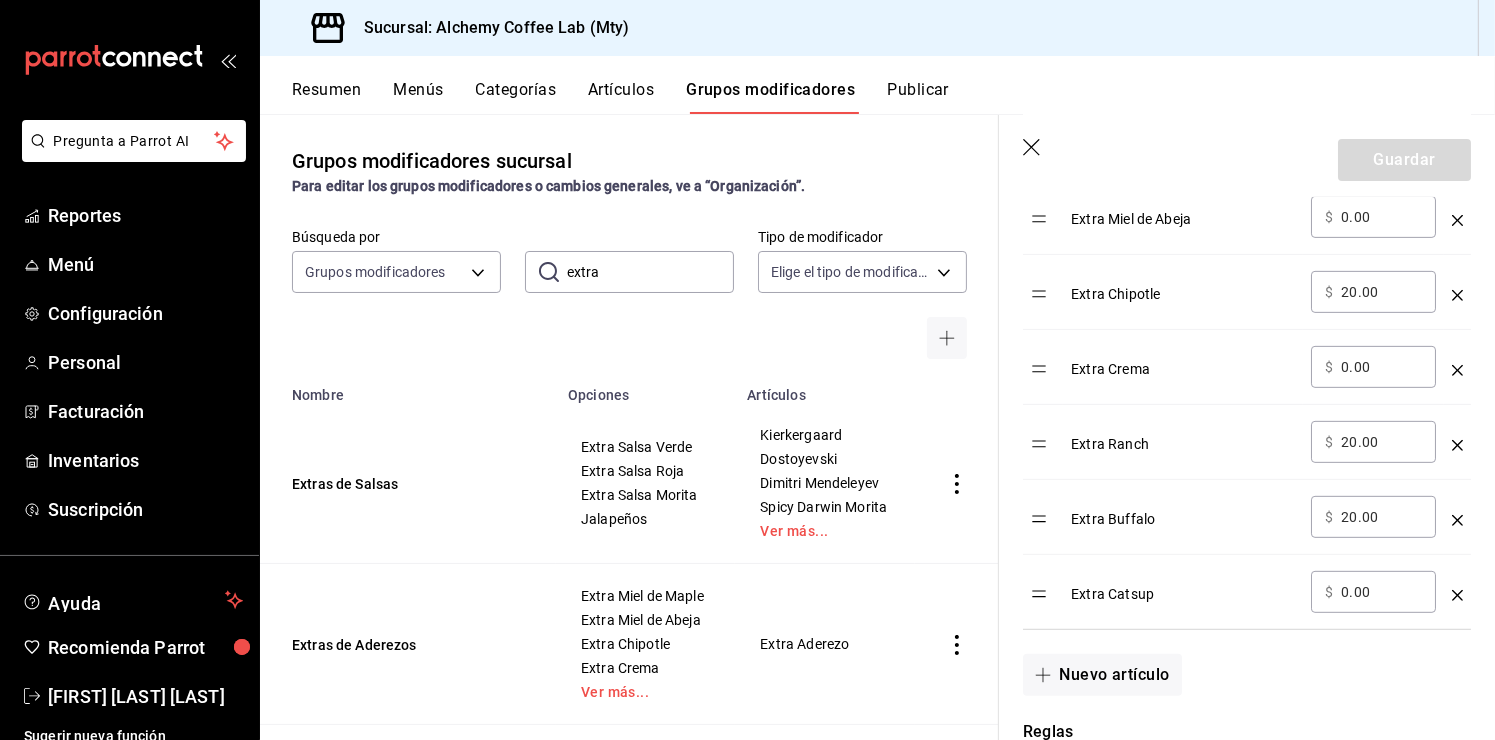 scroll, scrollTop: 800, scrollLeft: 0, axis: vertical 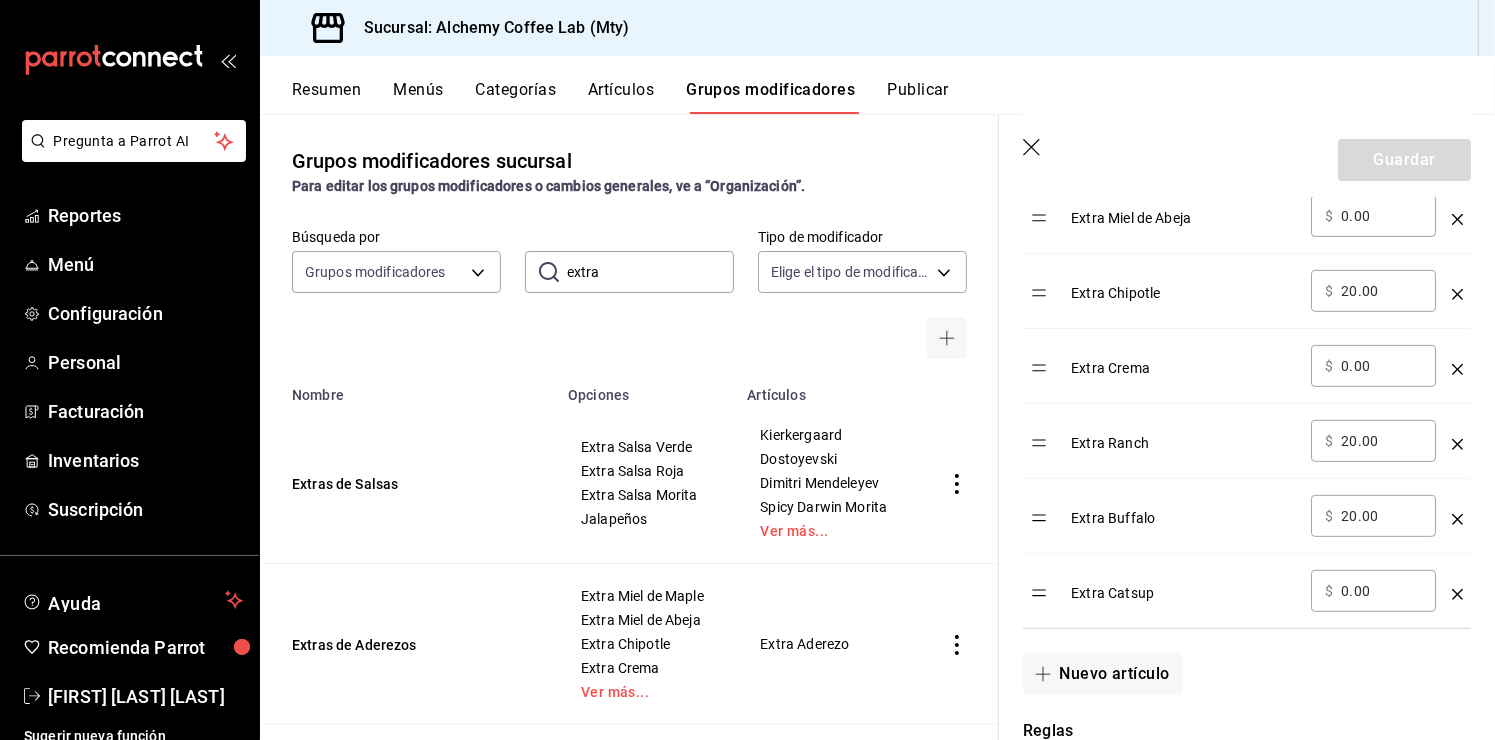 click 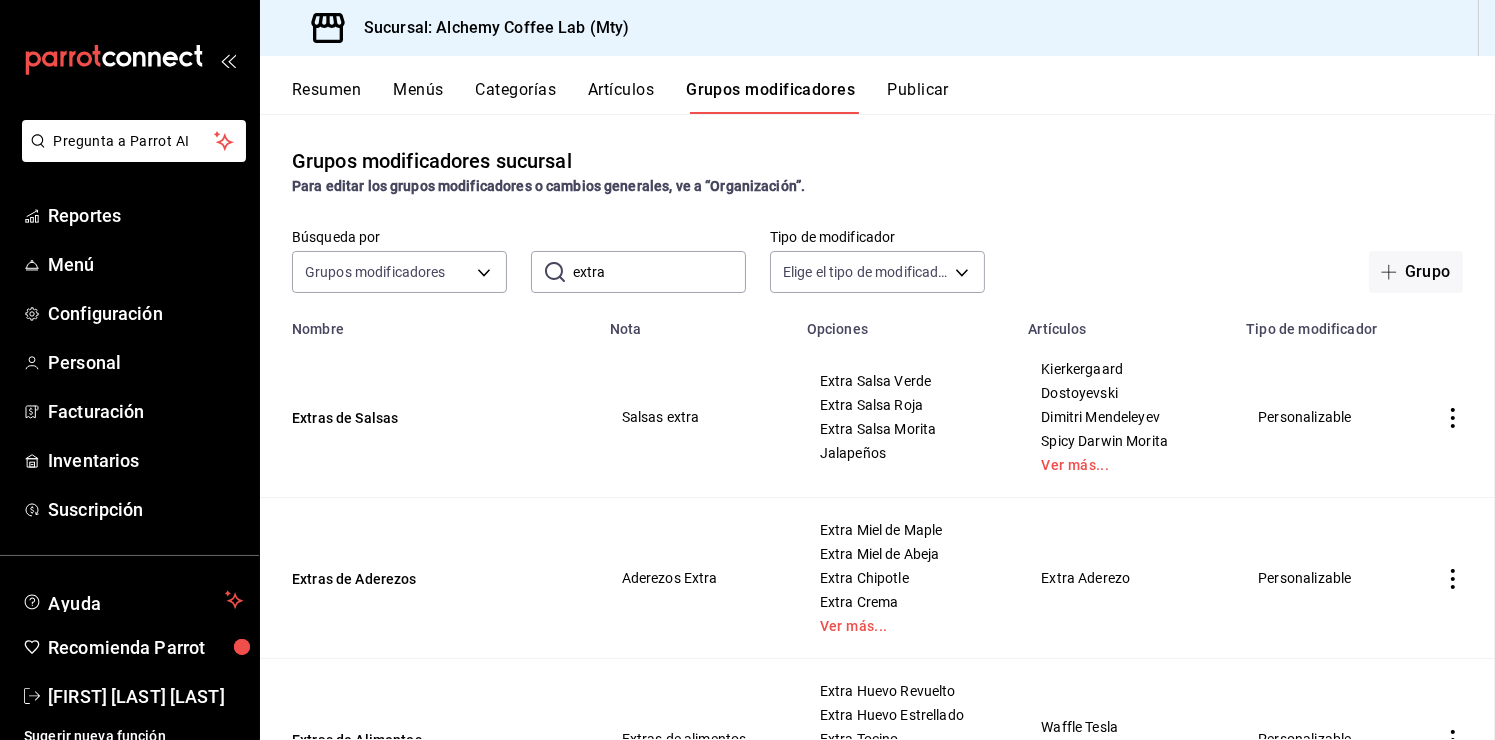 scroll, scrollTop: 0, scrollLeft: 0, axis: both 